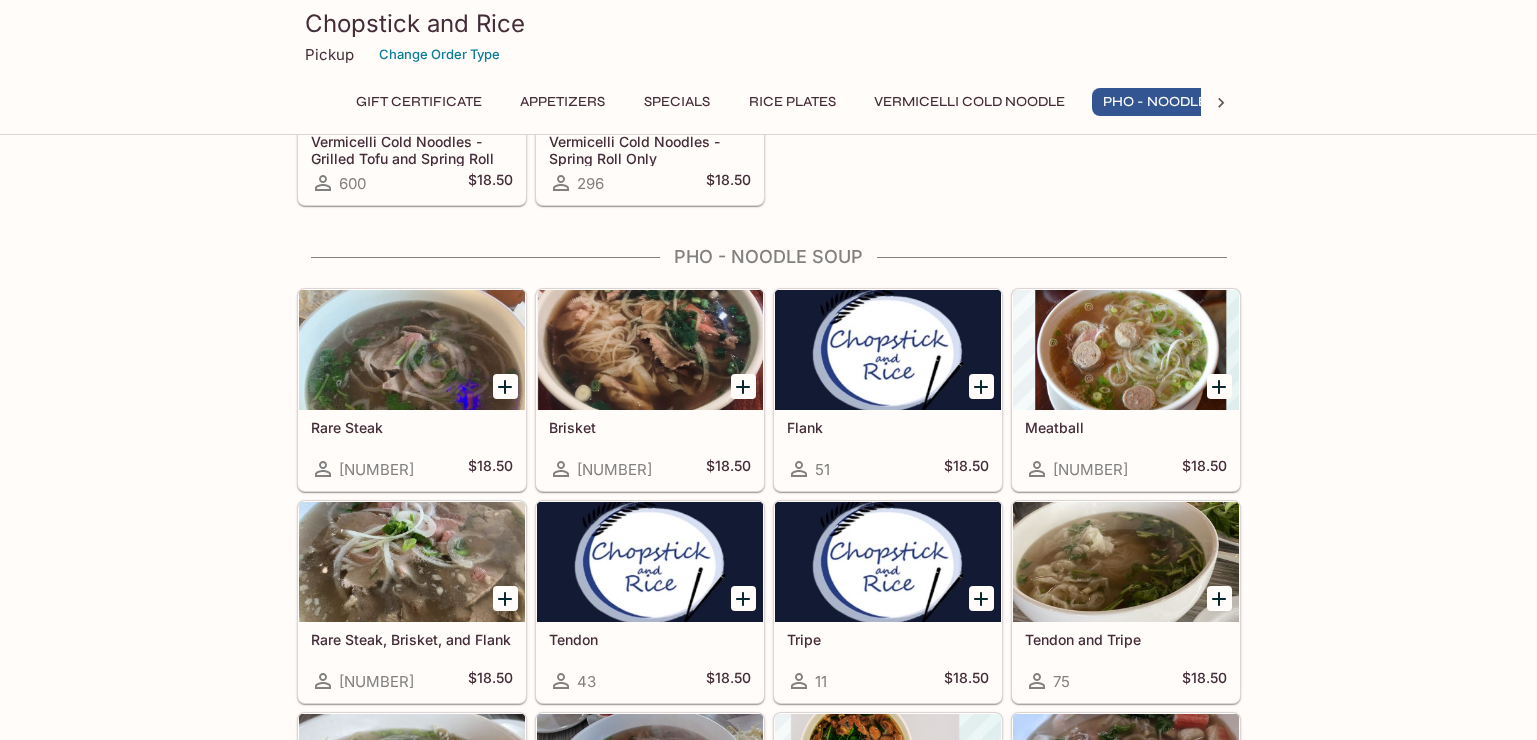 scroll, scrollTop: 2500, scrollLeft: 0, axis: vertical 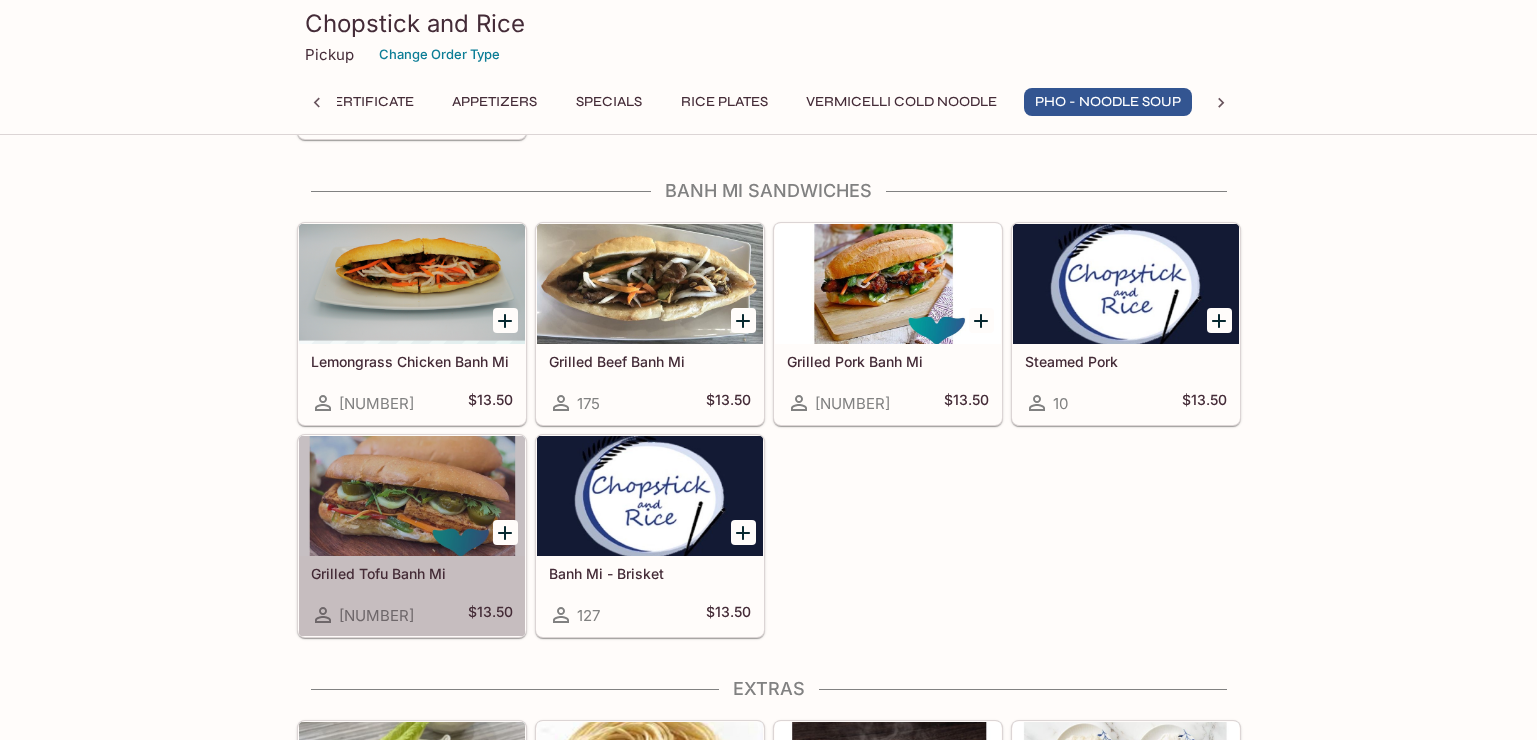 click at bounding box center [412, 496] 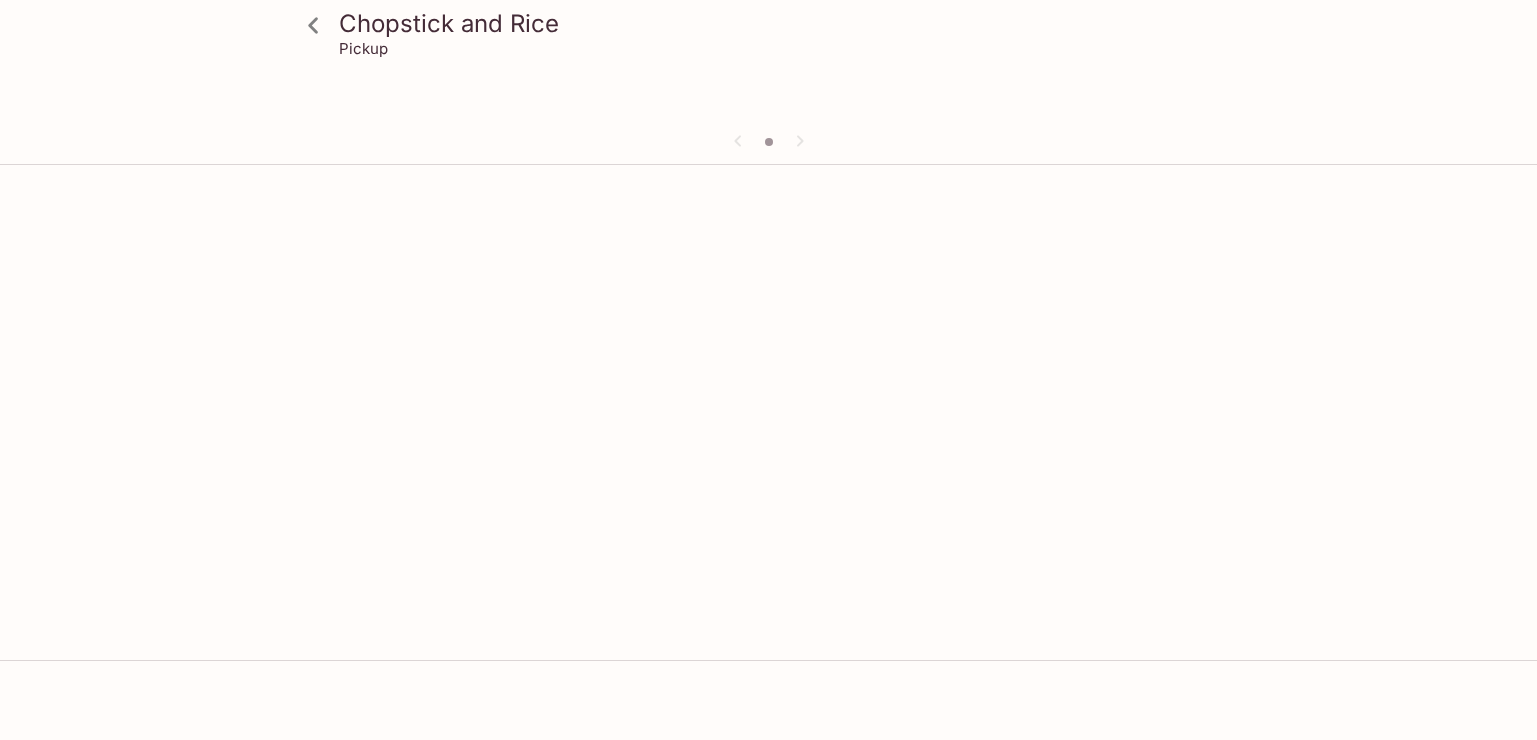 scroll, scrollTop: 0, scrollLeft: 0, axis: both 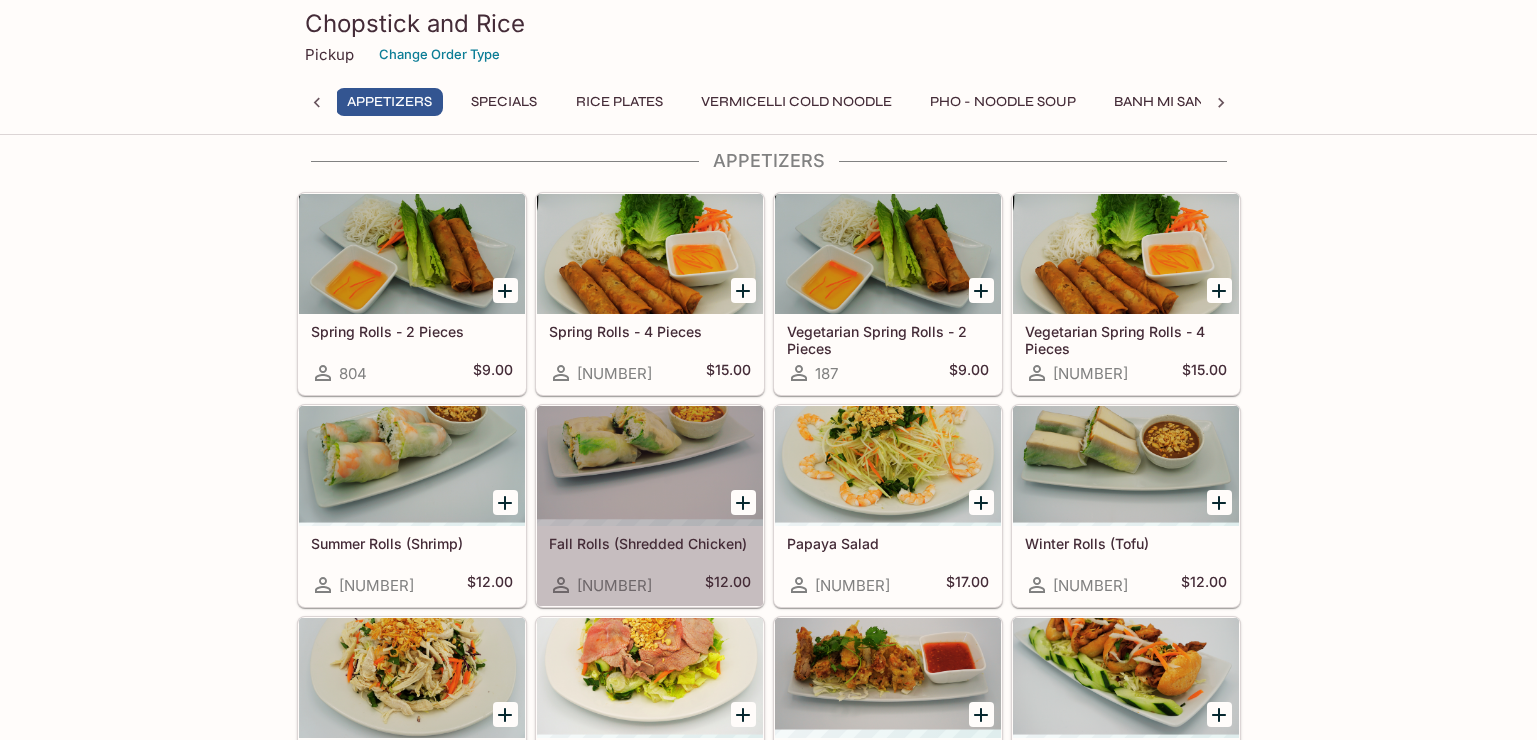 click on "Fall Rolls (Shredded Chicken) [NUMBER] $[PRICE]" at bounding box center (650, 566) 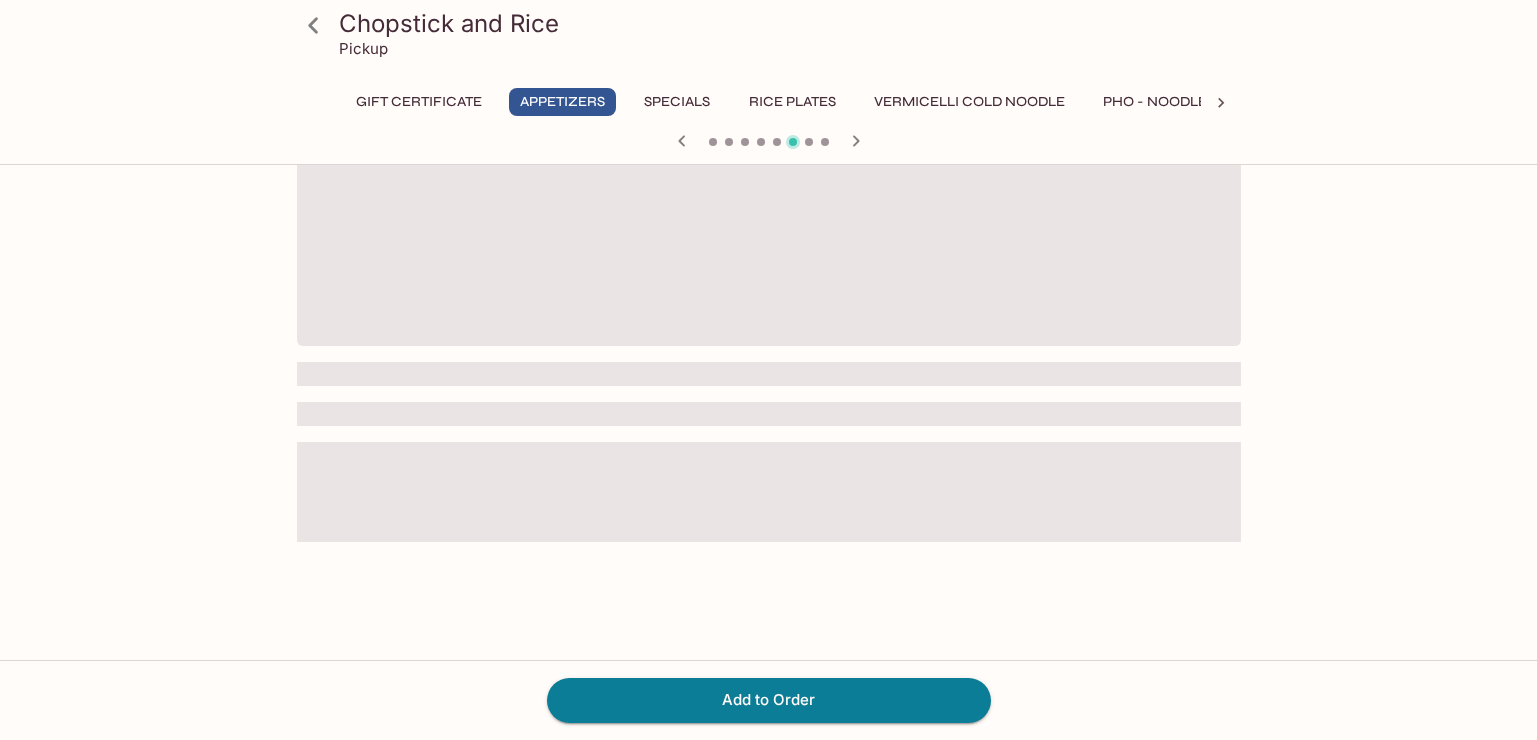 scroll, scrollTop: 0, scrollLeft: 0, axis: both 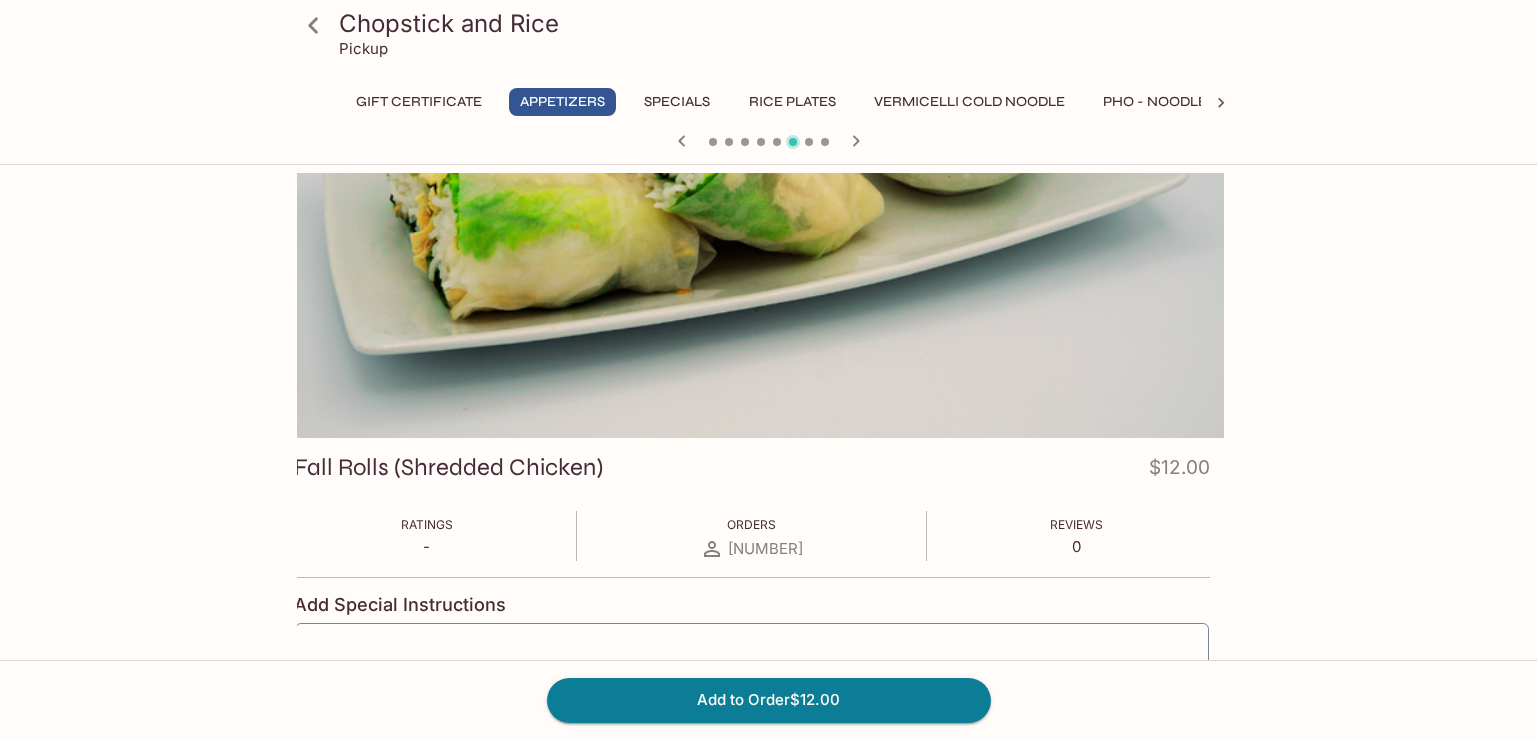 click at bounding box center (752, 305) 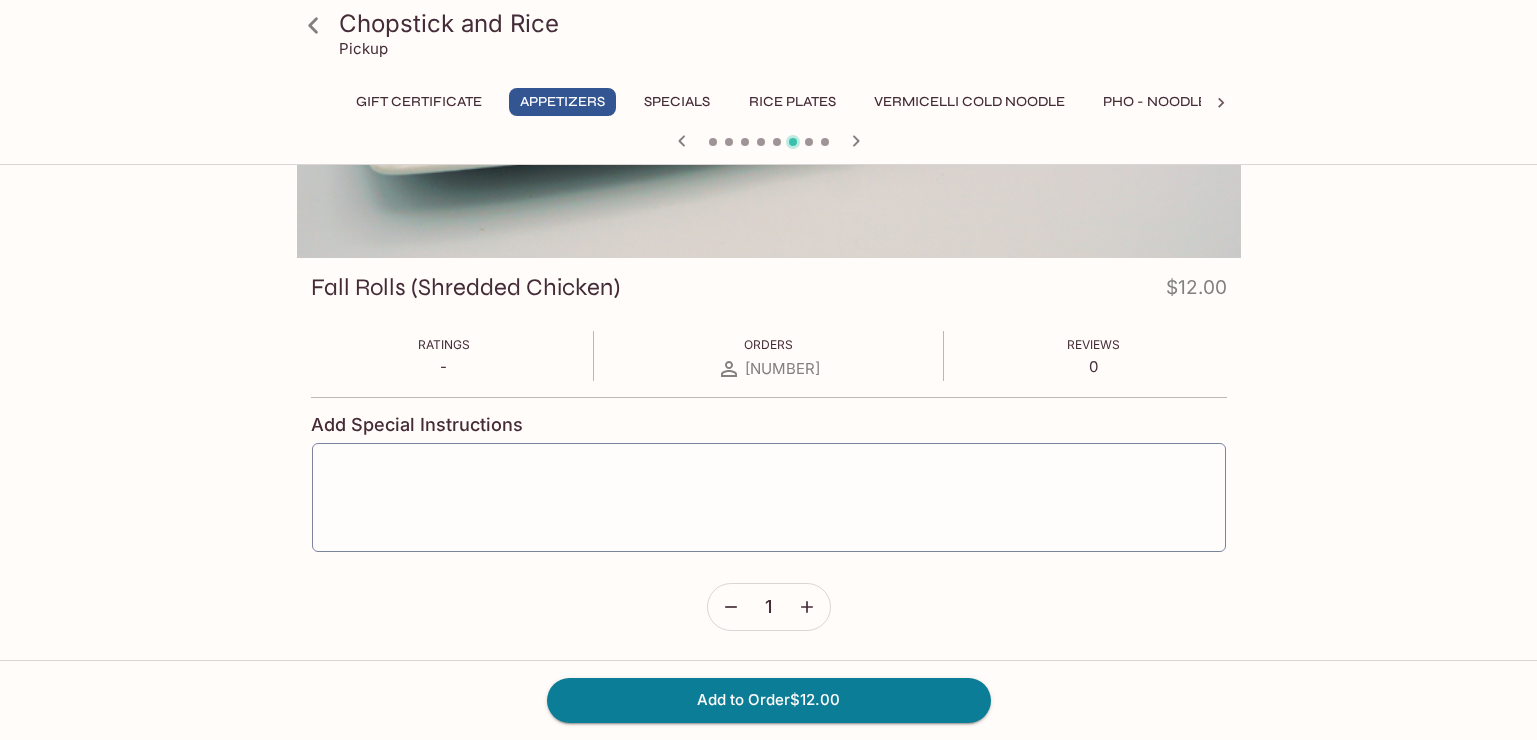 scroll, scrollTop: 0, scrollLeft: 0, axis: both 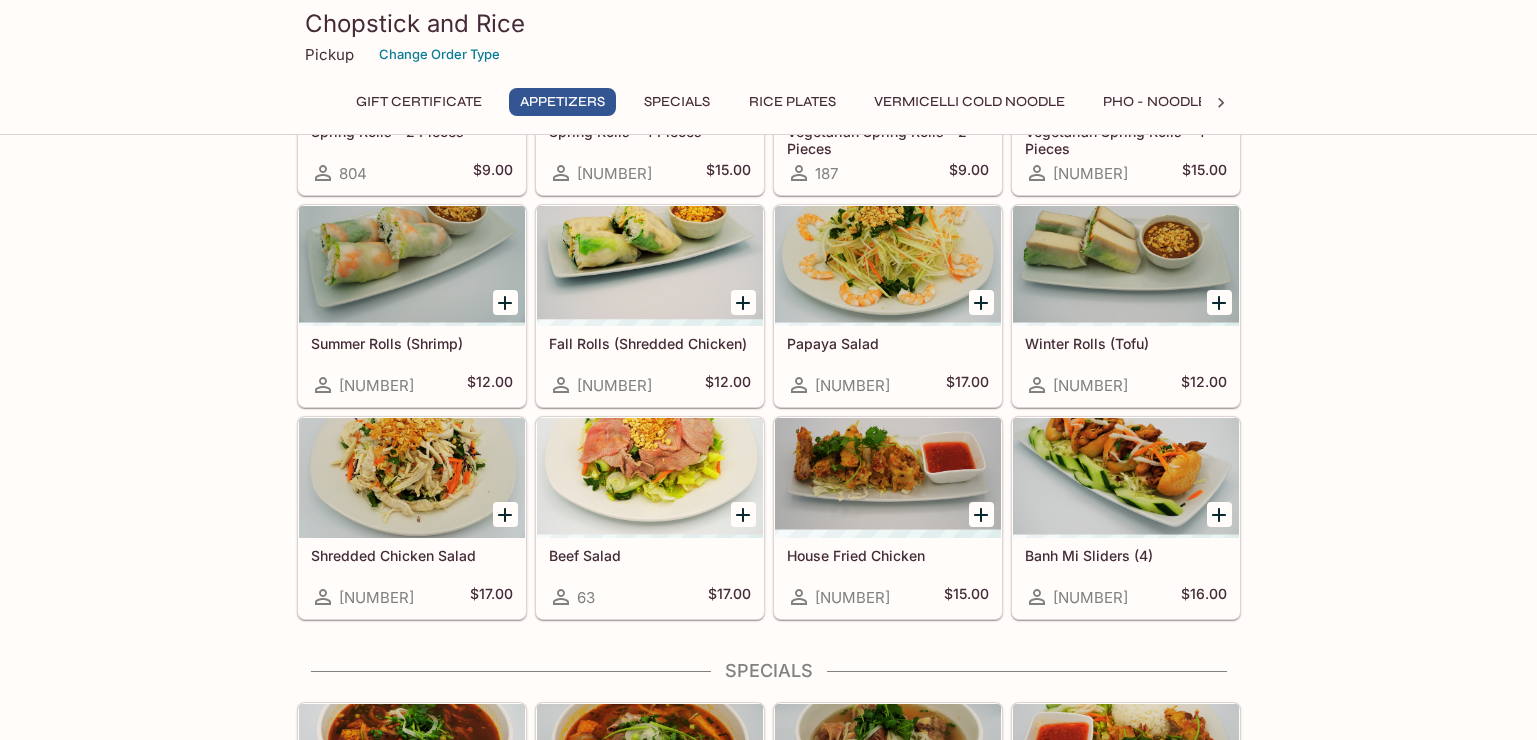 click on "Shredded Chicken Salad [NUMBER] $[PRICE]" at bounding box center [412, 578] 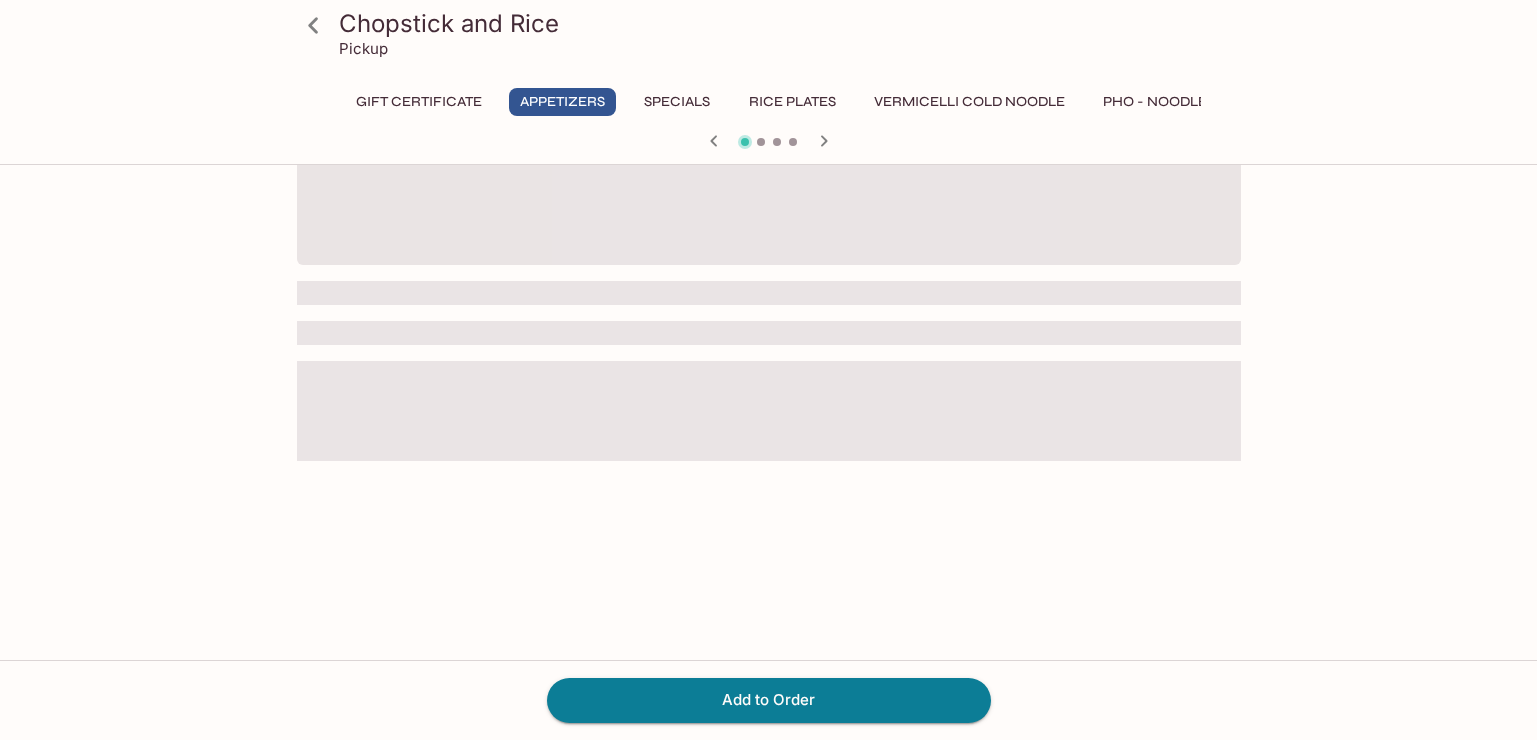 scroll, scrollTop: 0, scrollLeft: 0, axis: both 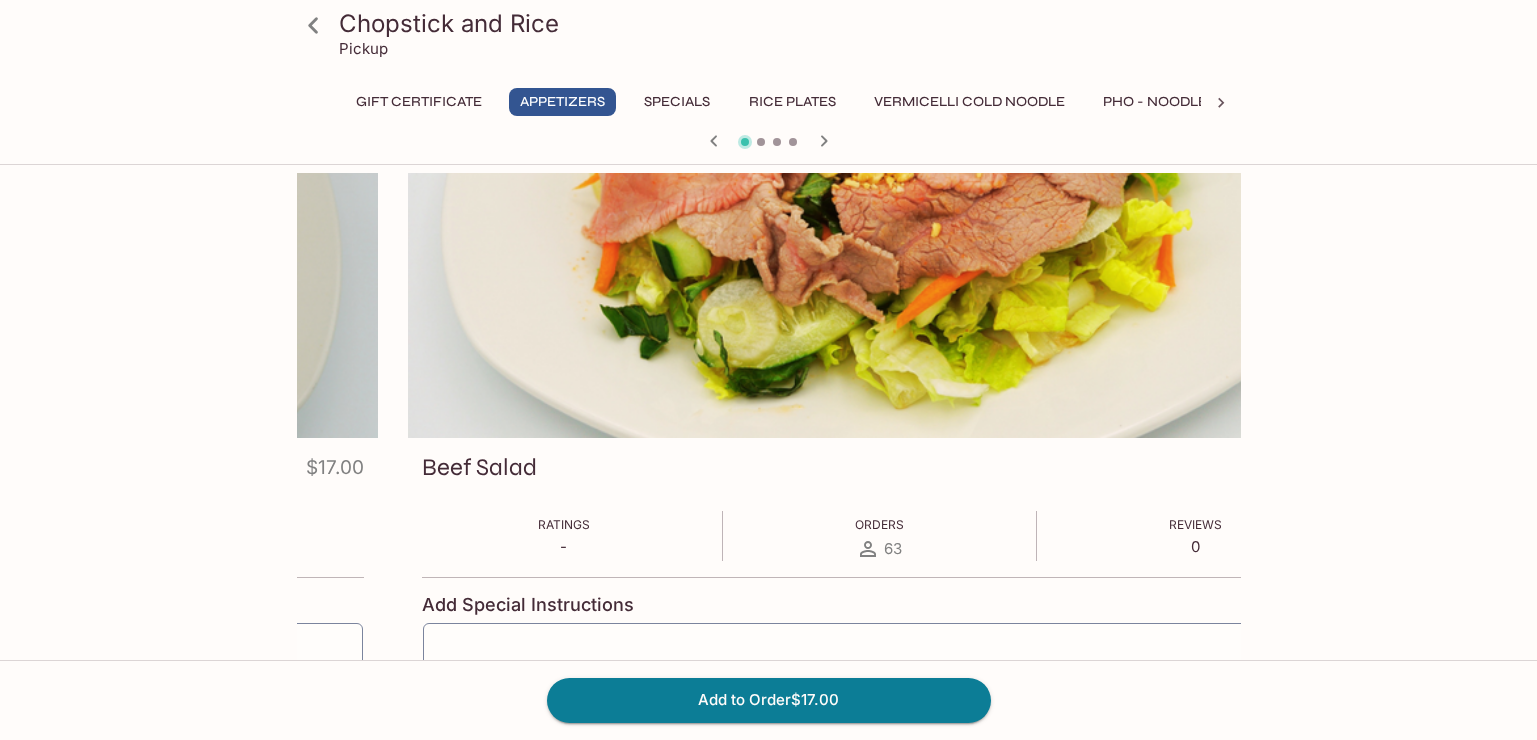 click on "Chopstick and Rice Pickup Gift Certificate Appetizers Specials Rice Plates Vermicelli Cold Noodle Pho - Noodle Soup Banh Mi Sandwiches Extras Dessert Drinks Shredded Chicken Salad $[PRICE] Ratings - Orders [NUMBER] Reviews 0 Add Special Instructions x ​ 1 Beef Salad $[PRICE] Ratings - Orders [NUMBER] Reviews 0 Add Special Instructions x ​ 1 House Fried Chicken $[PRICE] Ratings - Orders [NUMBER] Reviews 0 Add Special Instructions x ​ 1 Add to Order  $[PRICE]" at bounding box center (769, 546) 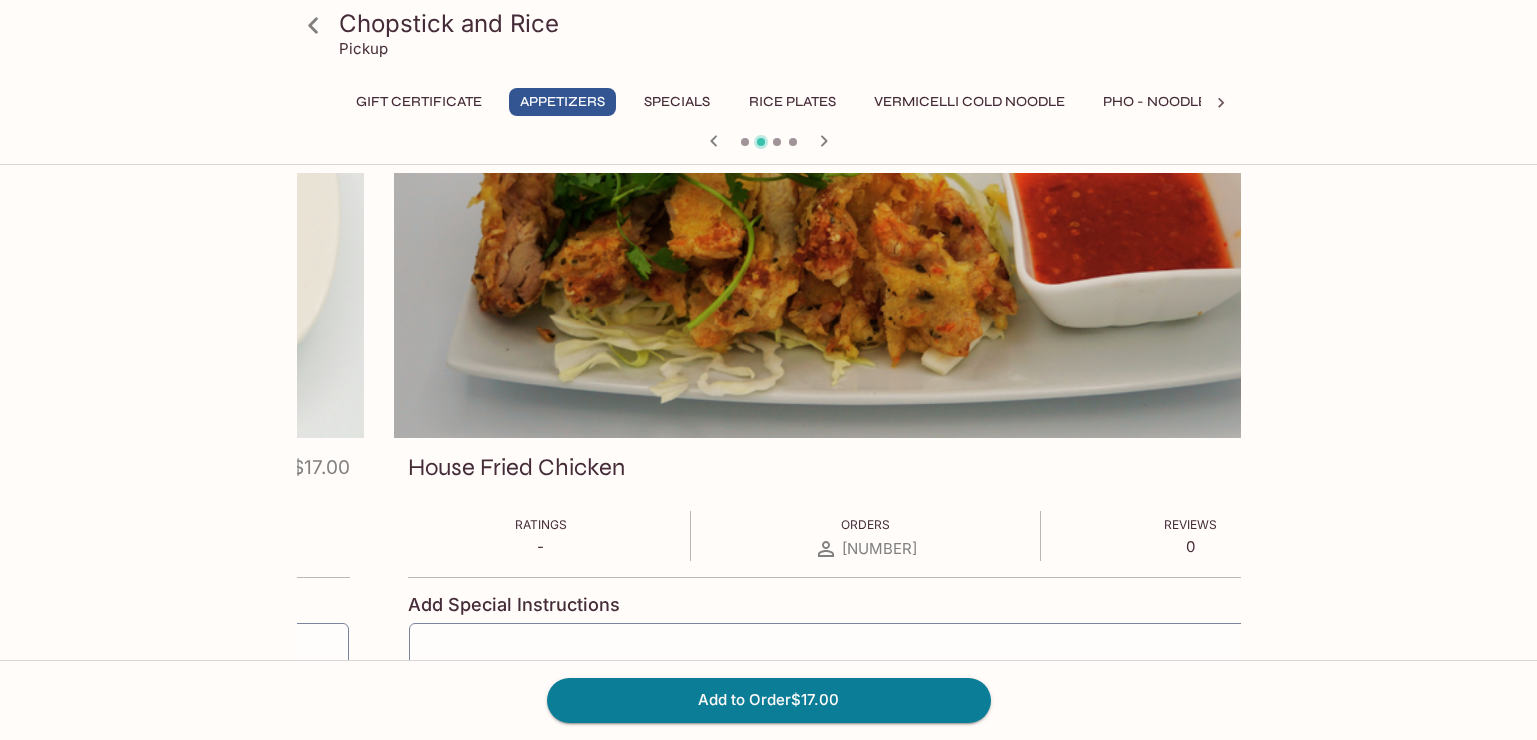 click at bounding box center [-108, 305] 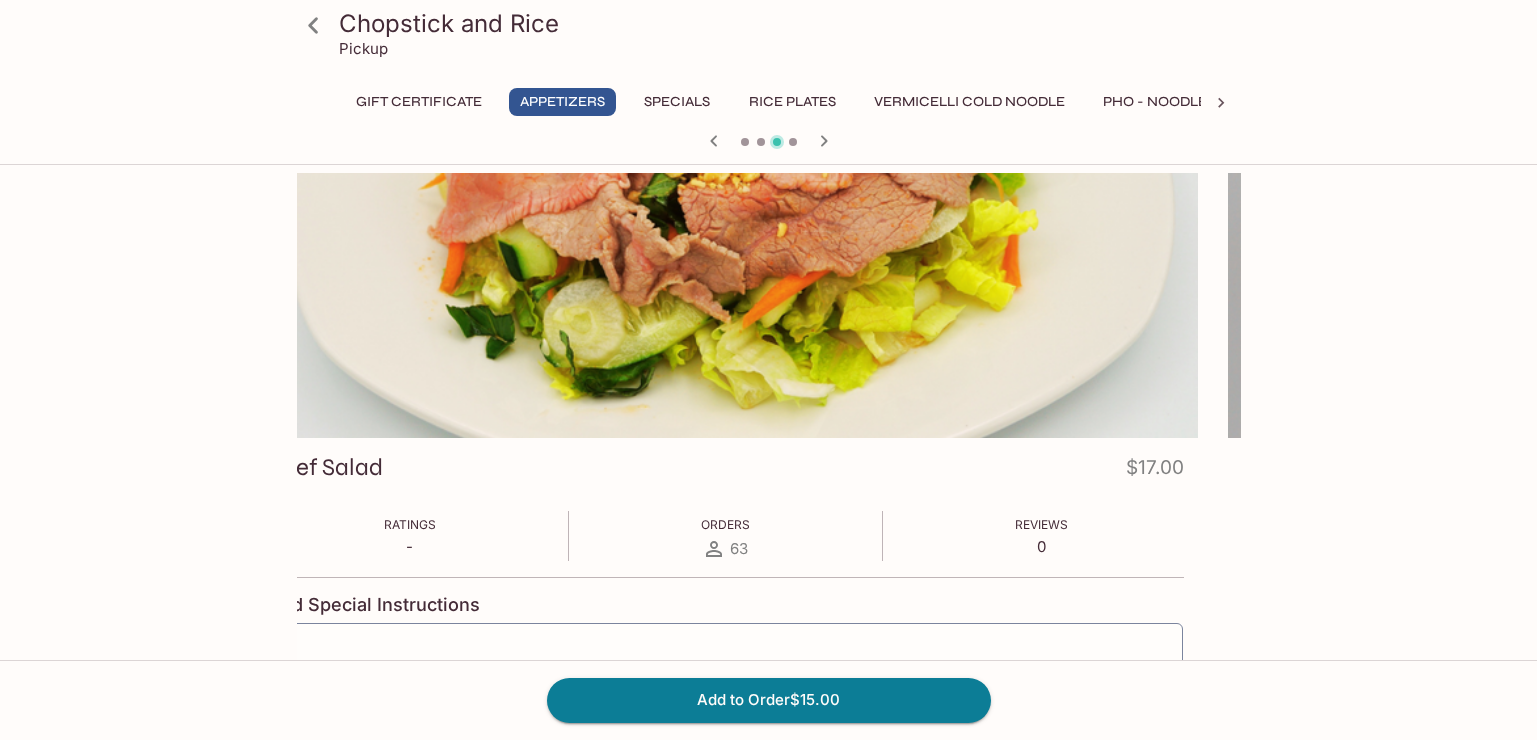 click on "Chopstick and Rice Pickup Gift Certificate Appetizers Specials Rice Plates Vermicelli Cold Noodle Pho - Noodle Soup Banh Mi Sandwiches Extras Dessert Drinks Beef Salad $[PRICE] Ratings - Orders [NUMBER] Reviews 0 Add Special Instructions x ​ 1 House Fried Chicken $[PRICE] Ratings - Orders [NUMBER] Reviews 0 Add Special Instructions x ​ 1 Add to Order  $[PRICE]" at bounding box center (768, 543) 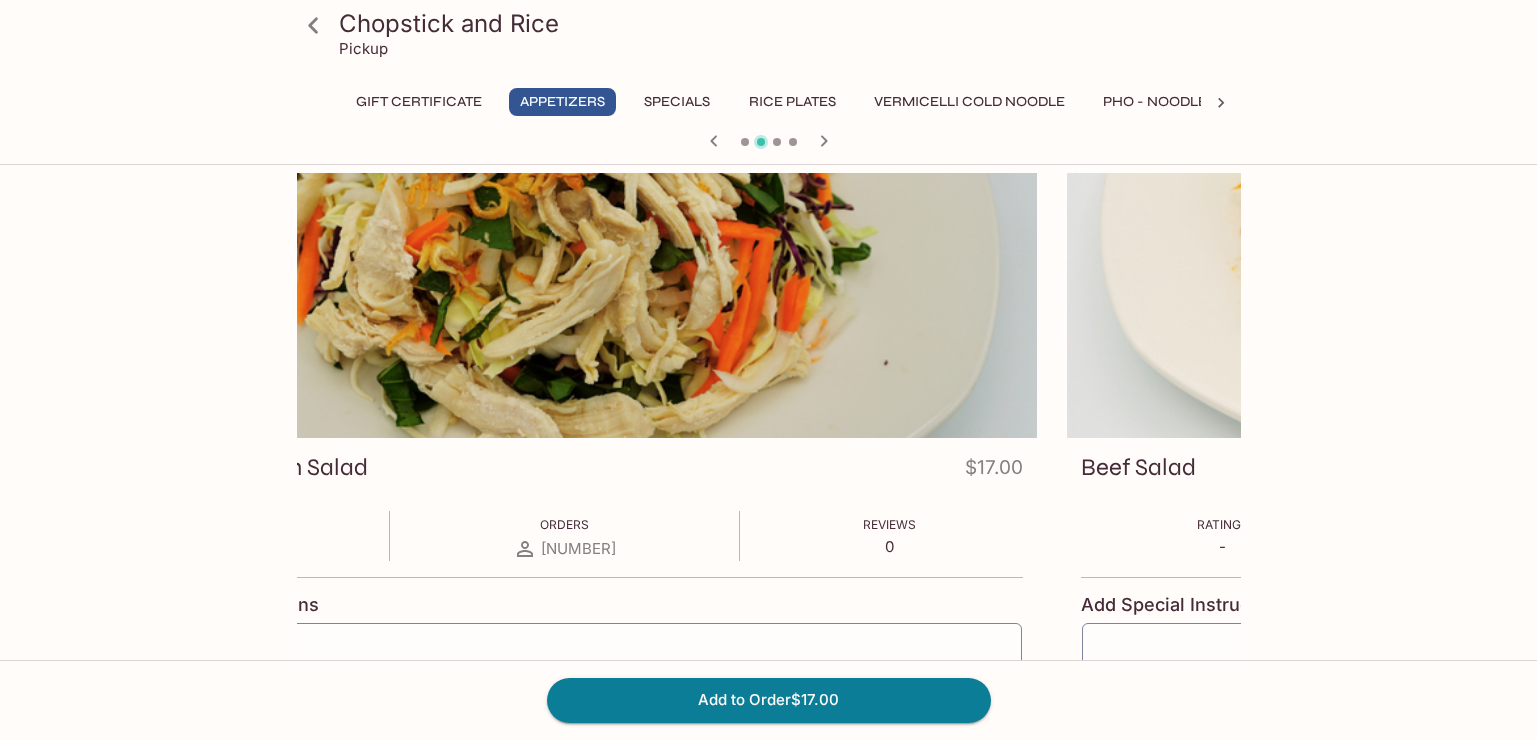 click on "Chopstick and Rice Pickup Gift Certificate Appetizers Specials Rice Plates Vermicelli Cold Noodle Pho - Noodle Soup Banh Mi Sandwiches Extras Dessert Drinks Winter Rolls (Tofu) $[PRICE] Ratings - Orders [NUMBER] Reviews 0 Add Special Instructions x ​ 1 Shredded Chicken Salad $[PRICE] Ratings - Orders [NUMBER] Reviews 0 Add Special Instructions x ​ 1 Beef Salad $[PRICE] Ratings - Orders [NUMBER] Reviews 0 Add Special Instructions x ​ 1 Add to Order  $[PRICE] Chopstick and Rice | Powered by Beluga" at bounding box center (768, 370) 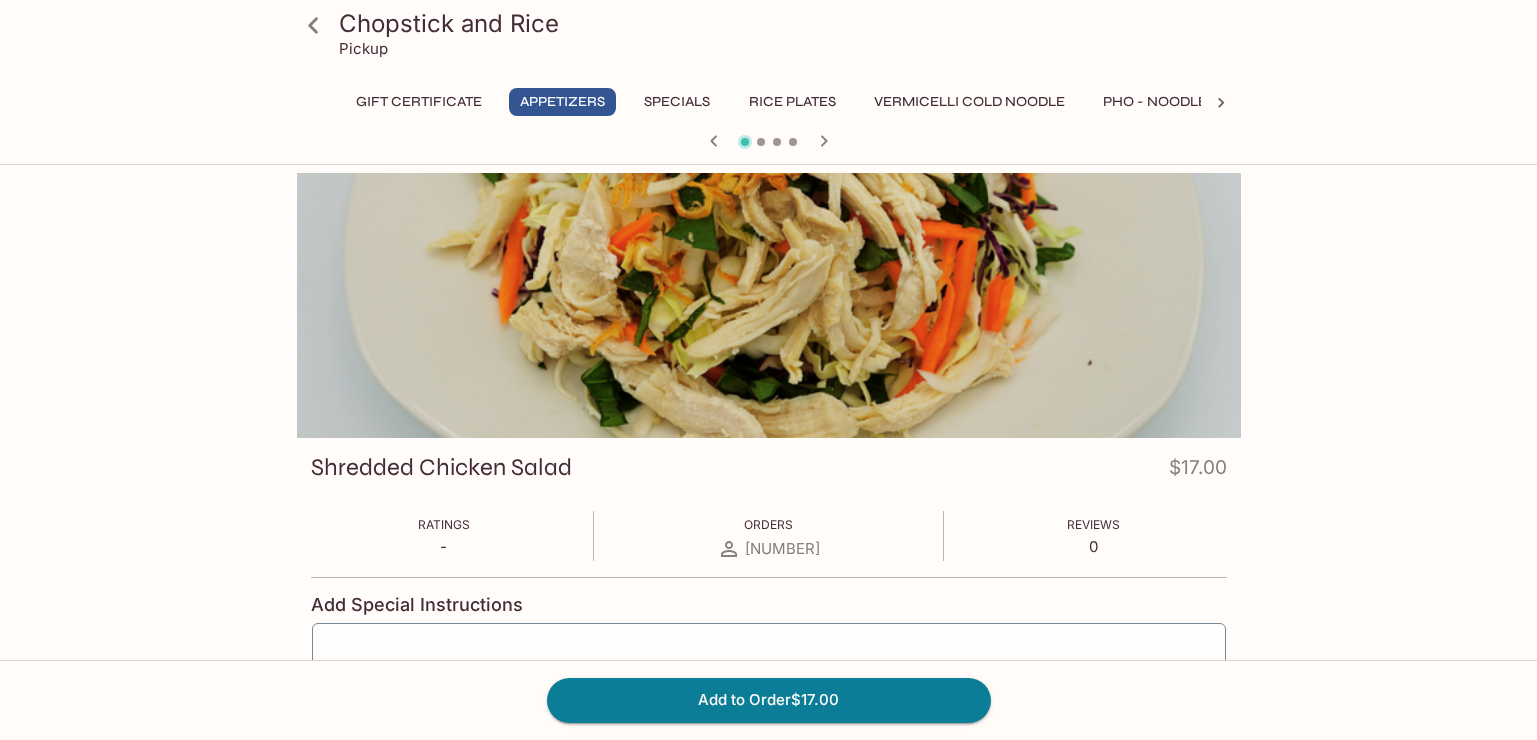 drag, startPoint x: 1321, startPoint y: 343, endPoint x: 383, endPoint y: 347, distance: 938.00854 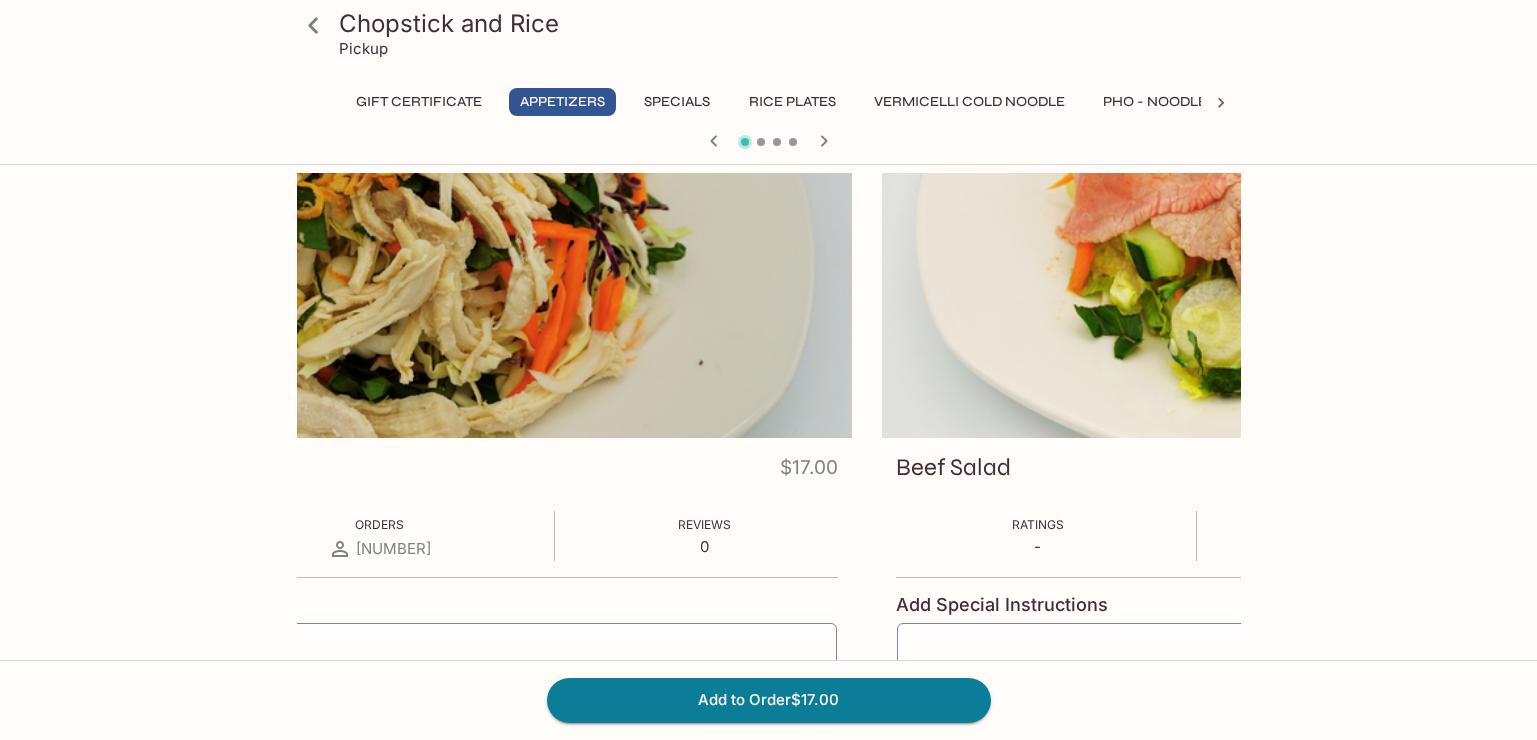 click on "Chopstick and Rice Pickup Gift Certificate Appetizers Specials Rice Plates Vermicelli Cold Noodle Pho - Noodle Soup Banh Mi Sandwiches Extras Dessert Drinks Winter Rolls (Tofu) $[PRICE] Ratings - Orders [NUMBER] Reviews 0 Add Special Instructions x ​ 1 Shredded Chicken Salad $[PRICE] Ratings - Orders [NUMBER] Reviews 0 Add Special Instructions x ​ 1 Beef Salad $[PRICE] Ratings - Orders [NUMBER] Reviews 0 Add Special Instructions x ​ 1 Add to Order  $[PRICE]" at bounding box center [768, 543] 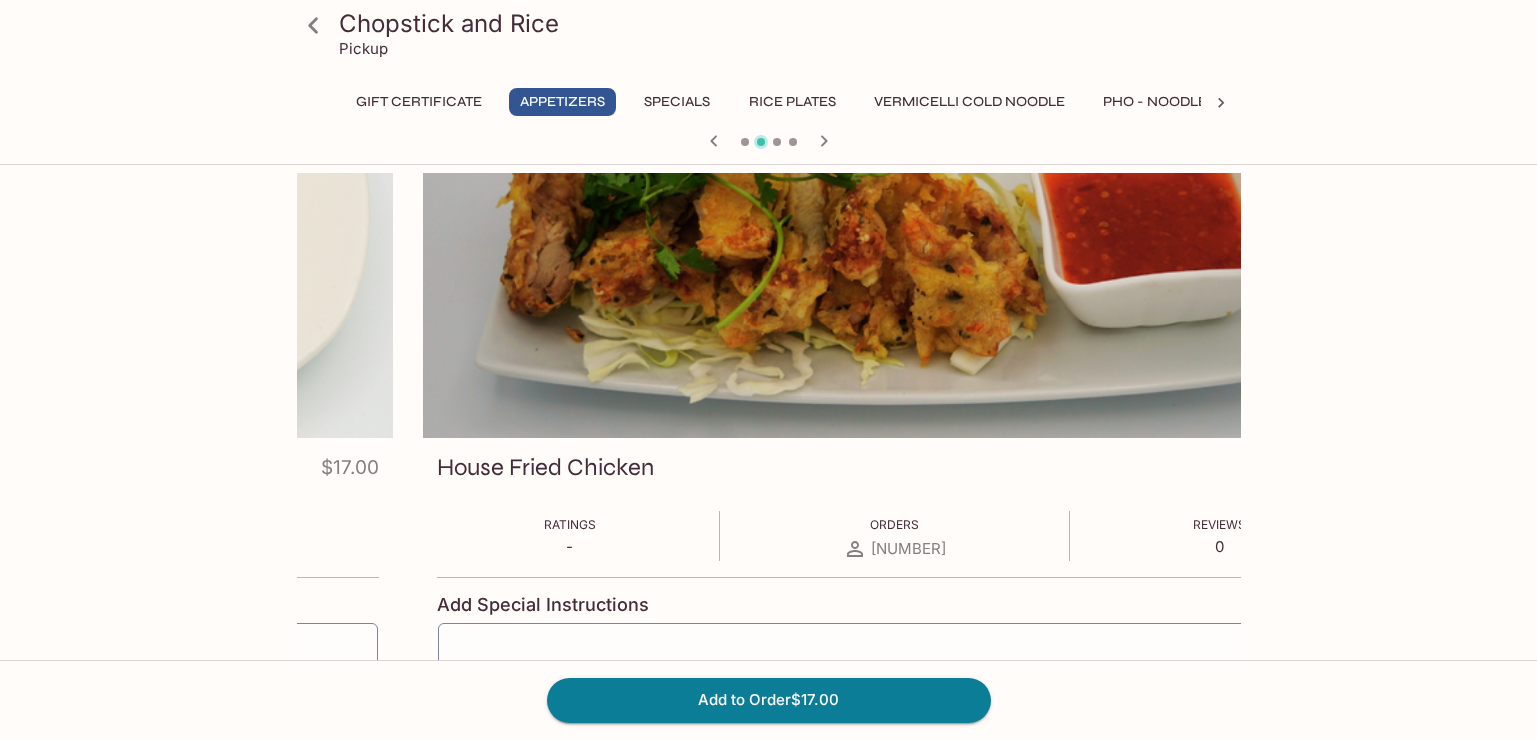 click on "Chopstick and Rice Pickup Gift Certificate Appetizers Specials Rice Plates Vermicelli Cold Noodle Pho - Noodle Soup Banh Mi Sandwiches Extras Dessert Drinks Beef Salad $[PRICE] Ratings - Orders [NUMBER] Reviews 0 Add Special Instructions x ​ 1 House Fried Chicken $[PRICE] Ratings - Orders [NUMBER] Reviews 0 Add Special Instructions x ​ 1 Add to Order  $[PRICE] Chopstick and Rice | Powered by Beluga" at bounding box center [768, 370] 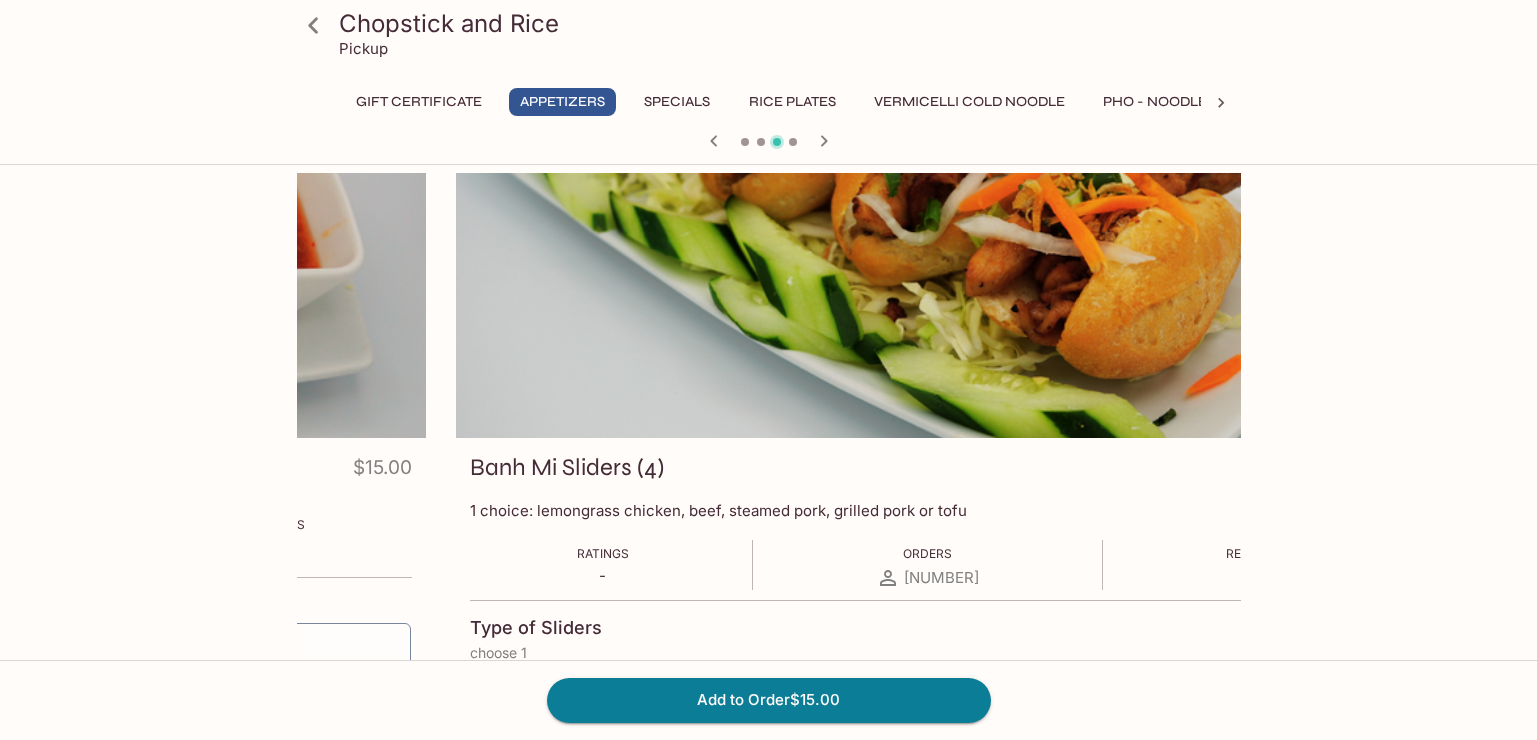 click on "Chopstick and Rice Pickup Gift Certificate Appetizers Specials Rice Plates Vermicelli Cold Noodle Pho - Noodle Soup Banh Mi Sandwiches Extras Dessert Drinks House Fried Chicken $[PRICE] Ratings - Orders [NUMBER] Reviews 0 Add Special Instructions x ​ 1 Banh Mi Sliders (4) $[PRICE] 1 choice: lemongrass chicken, beef, steamed pork, grilled pork or tofu Ratings - Orders [NUMBER] Reviews 0 Type of Sliders REQUIRED choose 1 Beef Steamed Pork lemongrass chicken Chicken Tofu Grilled Pork Add Special Instructions x ​ 1 Add to Order  $[PRICE] Chopstick and Rice | Powered by Beluga" at bounding box center (768, 370) 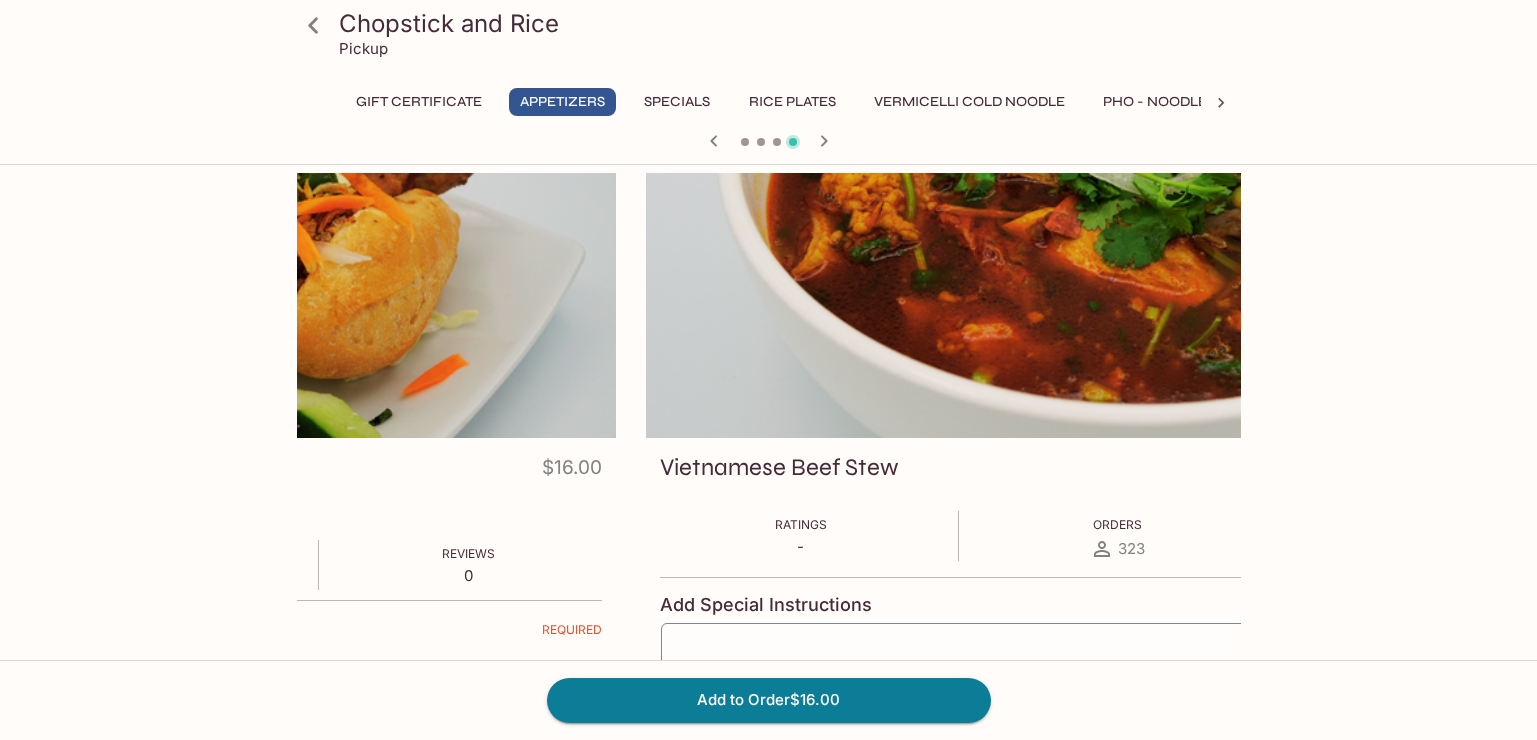 click on "Chopstick and Rice Pickup Gift Certificate Appetizers Specials Rice Plates Vermicelli Cold Noodle Pho - Noodle Soup Banh Mi Sandwiches Extras Dessert Drinks Banh Mi Sliders (4) $[PRICE] 1 choice: lemongrass chicken, beef, steamed pork, grilled pork or tofu Ratings - Orders [NUMBER] Reviews 0 Type of Sliders REQUIRED choose 1 Beef Steamed Pork lemongrass chicken Chicken Tofu Grilled Pork Add Special Instructions x ​ 1 Vietnamese Beef Stew $[PRICE] Ratings - Orders [NUMBER] Reviews 0 Add Special Instructions x ​ 1 Add to Order  $[PRICE]" at bounding box center (769, 731) 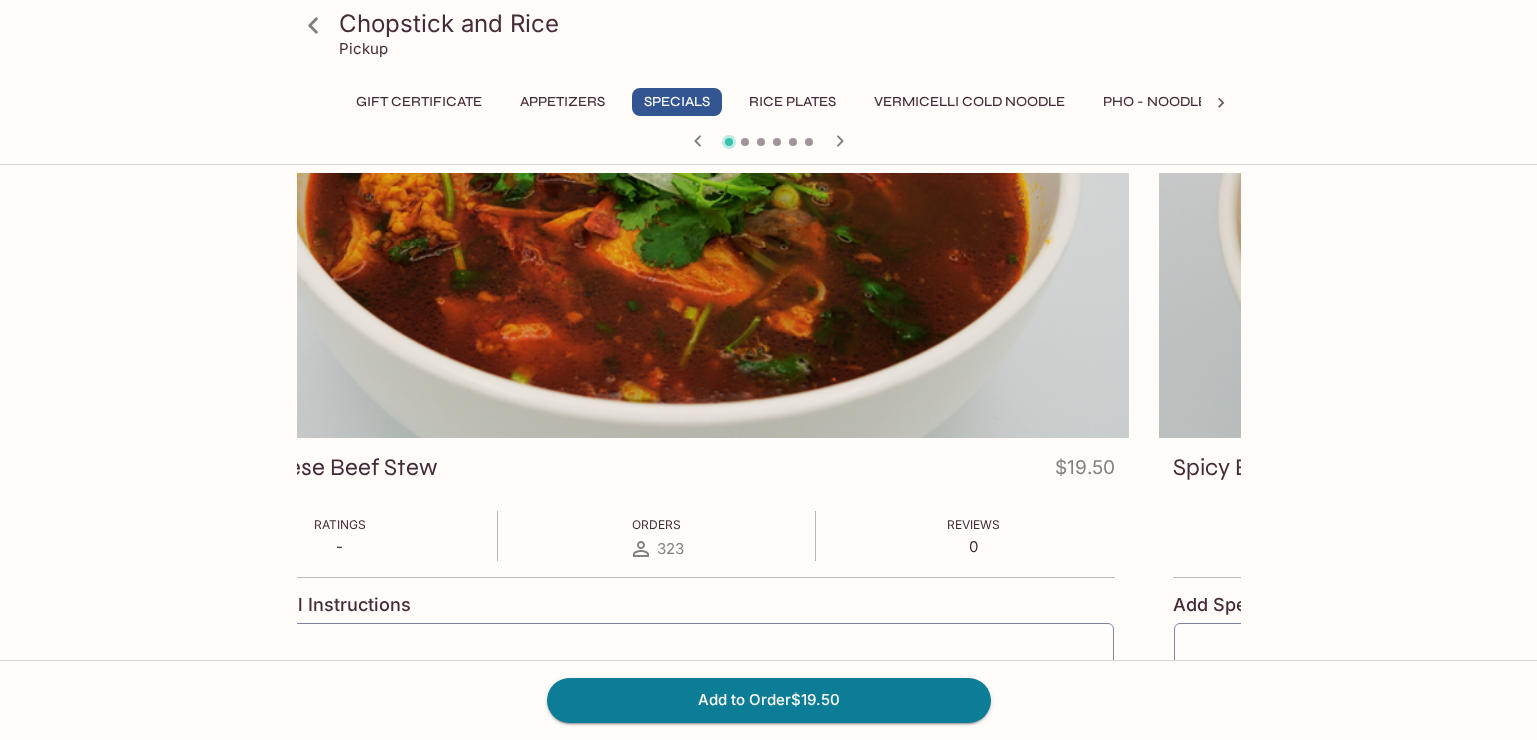 click on "Chopstick and Rice Pickup Gift Certificate Appetizers Specials Rice Plates Vermicelli Cold Noodle Pho - Noodle Soup Banh Mi Sandwiches Extras Dessert Drinks Banh Mi Sliders (4) $[PRICE] 1 choice: lemongrass chicken, beef, steamed pork, grilled pork or tofu Ratings - Orders [NUMBER] Reviews 0 Type of Sliders REQUIRED choose 1 Beef Steamed Pork lemongrass chicken Chicken Tofu Grilled Pork Add Special Instructions x ​ 1 Vietnamese Beef Stew $[PRICE] Ratings - Orders [NUMBER] Reviews 0 Add Special Instructions x ​ 1 Spicy Beef Noodle Soup $[PRICE] Ratings - Orders [NUMBER] Reviews 0 Add Special Instructions x ​ 1 Add to Order  $[PRICE]" at bounding box center [769, 731] 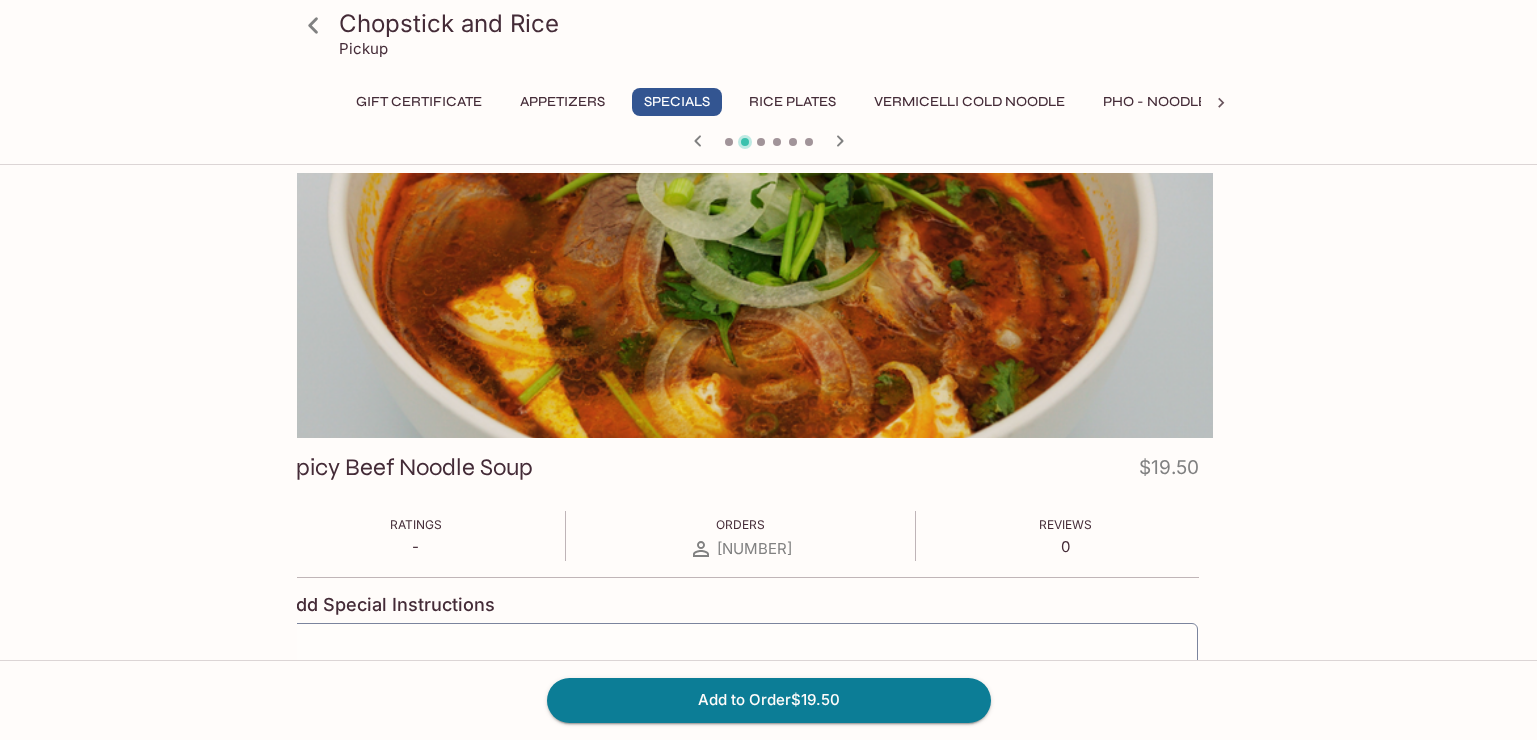click on "Chopstick and Rice Pickup Gift Certificate Appetizers Specials Rice Plates Vermicelli Cold Noodle Pho - Noodle Soup Banh Mi Sandwiches Extras Dessert Drinks Vietnamese Beef Stew $[PRICE] Ratings - Orders [NUMBER] Reviews 0 Add Special Instructions x ​ 1 Spicy Beef Noodle Soup $[PRICE] Ratings - Orders [NUMBER] Reviews 0 Add Special Instructions x ​ 1 Oxtail Pho $[PRICE] Ratings - Orders [NUMBER] Reviews 0 Add Special Instructions x ​ 1 Add to Order  $[PRICE]" at bounding box center [768, 543] 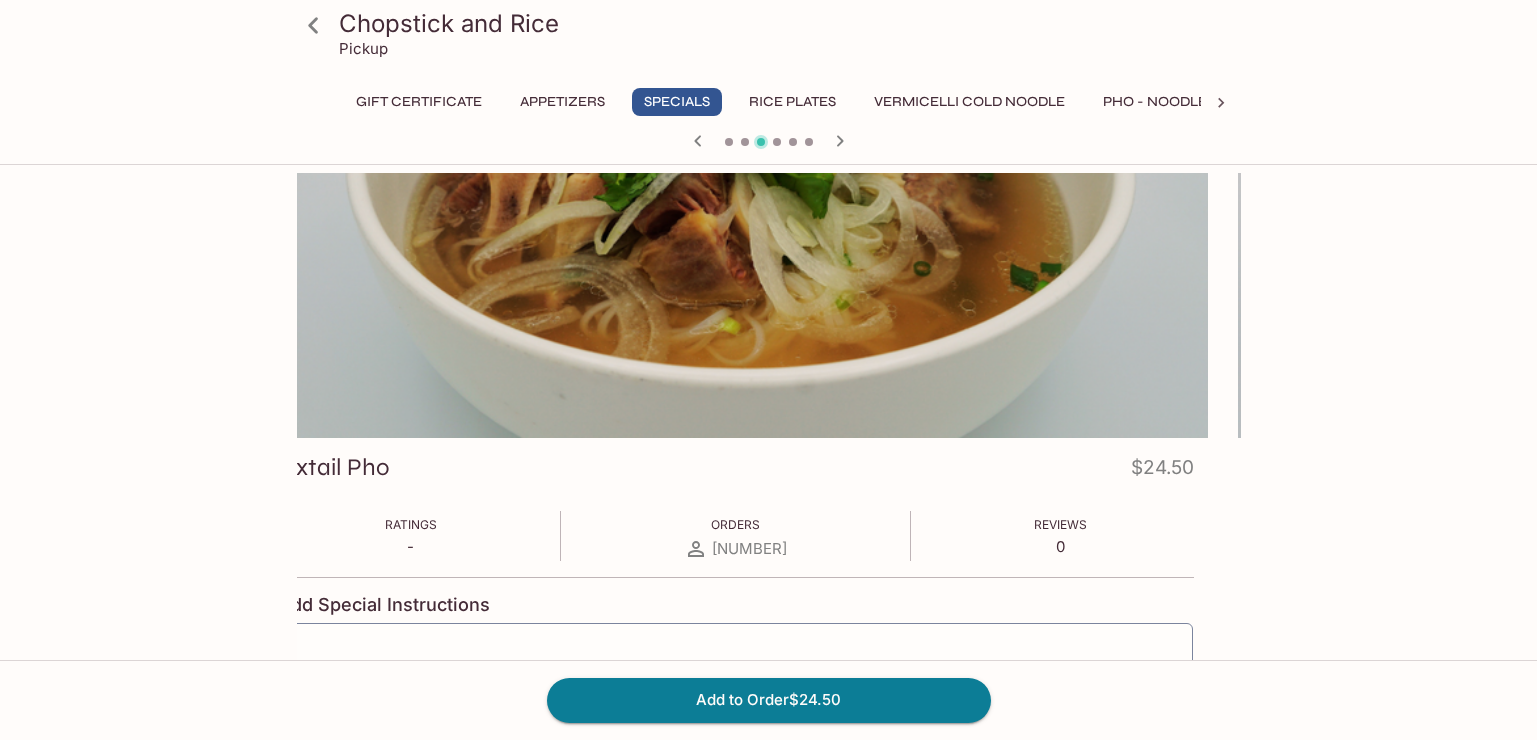 click on "Spicy Beef Noodle Soup $[PRICE] Ratings - Orders [NUMBER] Reviews 0 Add Special Instructions x ​ 1 Oxtail Pho $[PRICE] Ratings - Orders [NUMBER] Reviews 0 Add Special Instructions x ​ 1 House Fried Chicken Plate $[PRICE] Ratings - Orders [NUMBER] Reviews 0 Add Special Instructions x ​ 1" at bounding box center (769, 546) 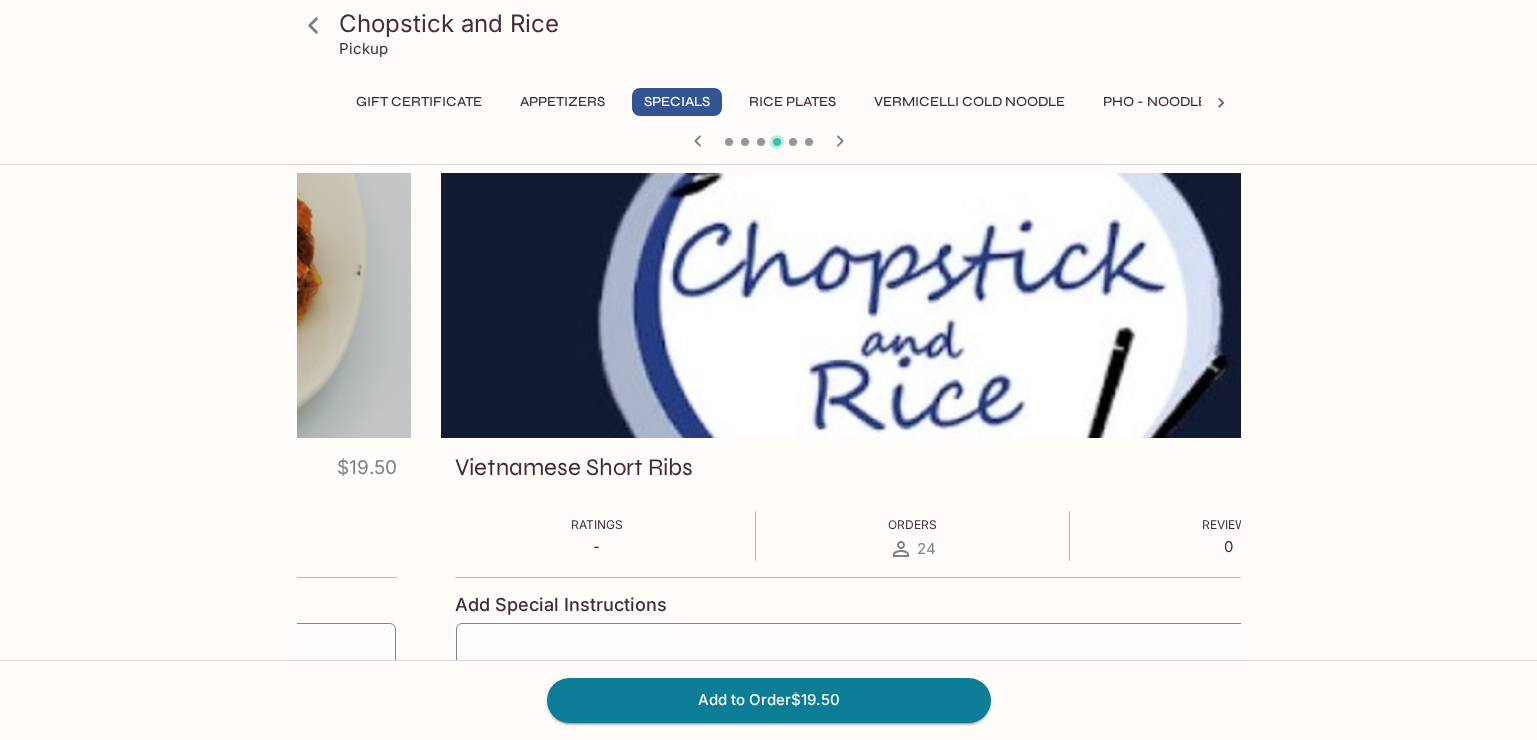 click on "House Fried Chicken Plate $19.50 Ratings - Orders 360 Reviews 0 Add Special Instructions x ​ 1 Vietnamese Short Ribs $19.50 Ratings - Orders 24 Reviews 0 Add Special Instructions x ​ 1 Fried shrimp rolls  $19.50 Ratings - Orders 3 Reviews 0 Add Special Instructions x ​ 1 Add to Order  $19.50 Chopstick and Rice | Powered by Beluga" at bounding box center [768, 370] 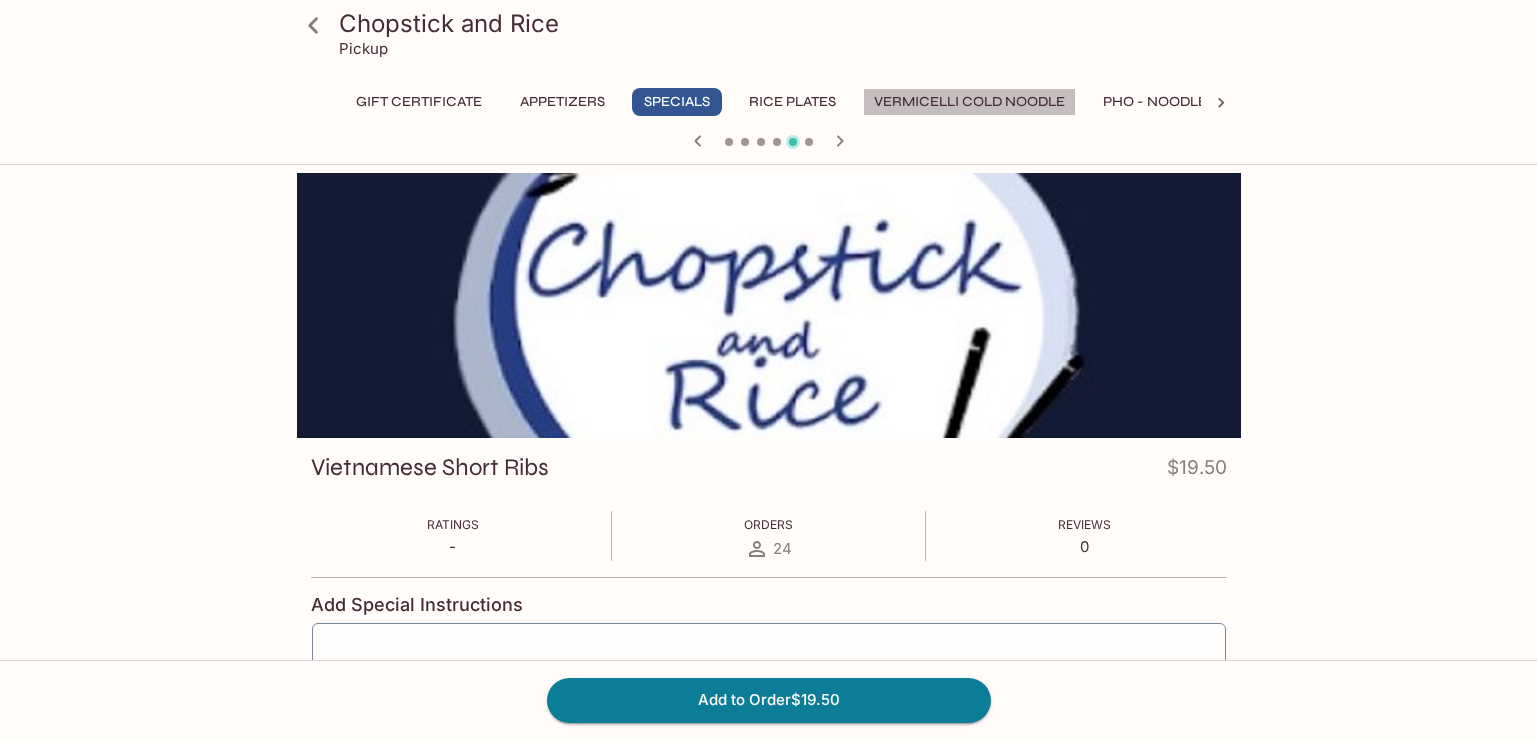 click on "Vermicelli Cold Noodle" at bounding box center [969, 102] 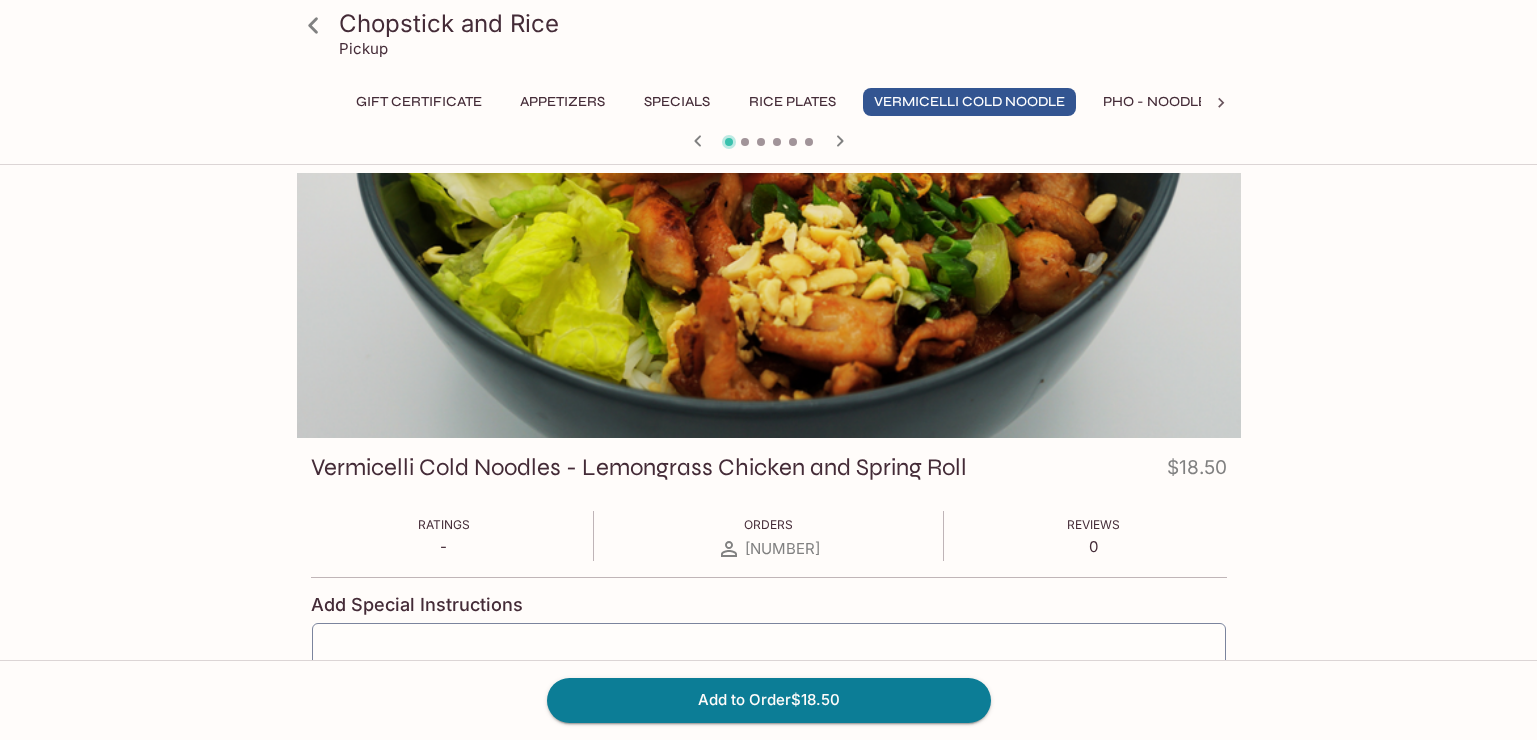 click at bounding box center [769, 305] 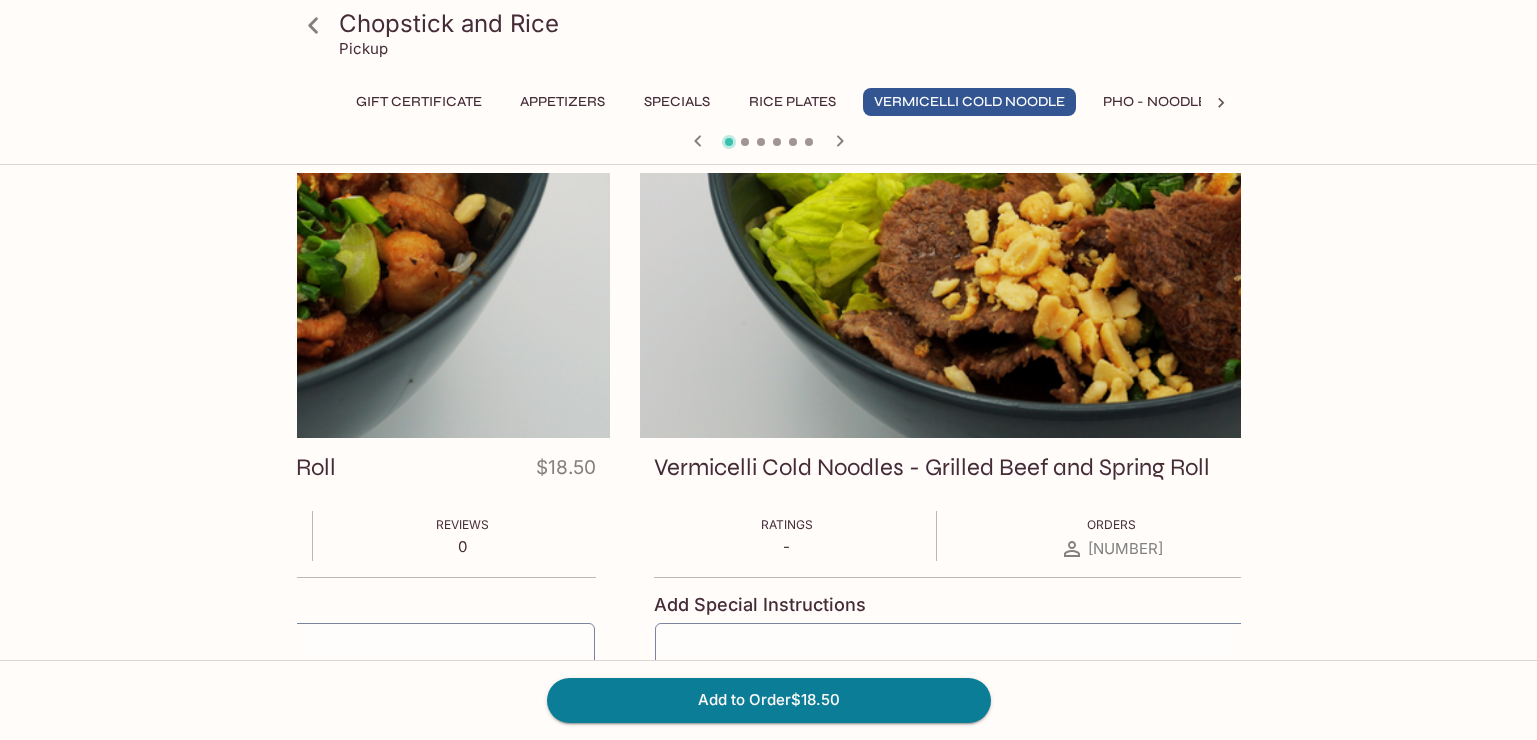 click on "Chopstick and Rice Pickup Gift Certificate Appetizers Specials Rice Plates Vermicelli Cold Noodle Pho - Noodle Soup Banh Mi Sandwiches Extras Dessert Drinks Vermicelli Cold Noodles - Lemongrass Chicken and Spring Roll $[PRICE] Ratings - Orders [NUMBER] Reviews 0 Add Special Instructions x ​ 1 Vermicelli Cold Noodles - Grilled Beef and Spring Roll $[PRICE] Ratings - Orders [NUMBER] Reviews 0 Add Special Instructions x ​ 1 Add to Order  $[PRICE]" at bounding box center [769, 546] 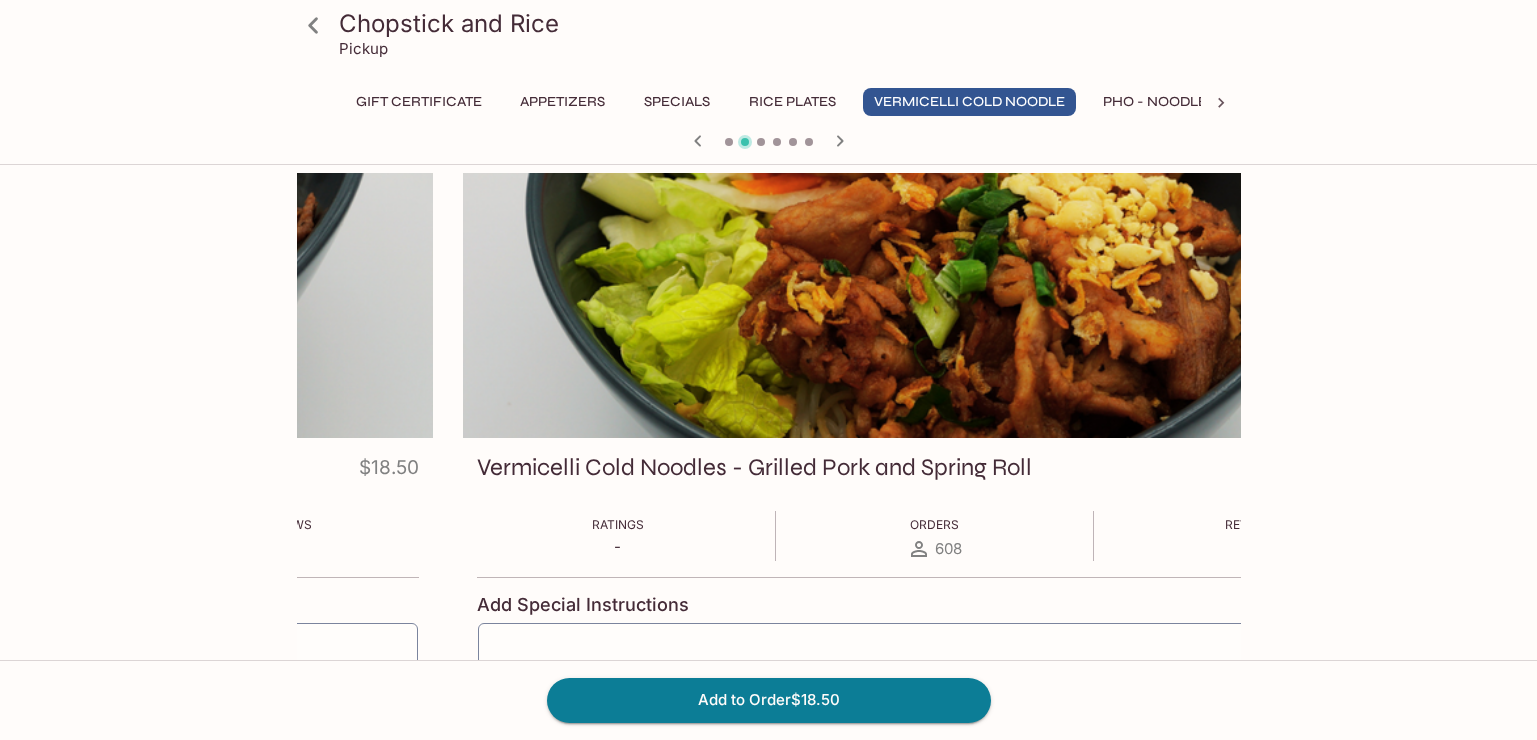 click on "Chopstick and Rice Pickup Gift Certificate Appetizers Specials Rice Plates Vermicelli Cold Noodle Pho - Noodle Soup Banh Mi Sandwiches Extras Dessert Drinks Vermicelli Cold Noodles - Grilled Beef and Spring Roll $[PRICE] Ratings - Orders [NUMBER] Reviews 0 Add Special Instructions x ​ 1 Vermicelli Cold Noodles - Grilled Pork and Spring Roll $[PRICE] Ratings - Orders [NUMBER] Reviews 0 Add Special Instructions x ​ 1 Add to Order  $[PRICE] Chopstick and Rice | Powered by Beluga" at bounding box center [768, 370] 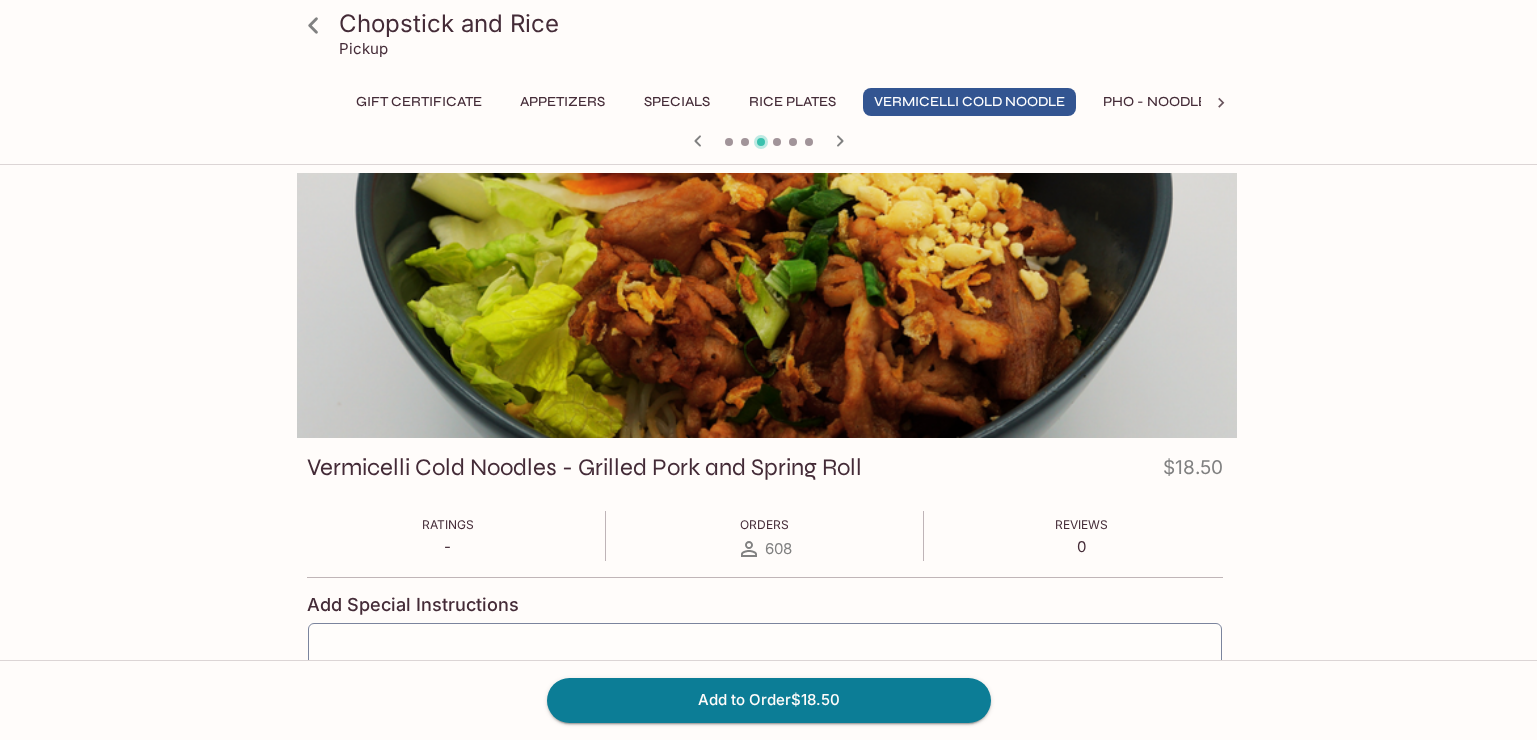 click on "Chopstick and Rice Pickup Gift Certificate Appetizers Specials Rice Plates Vermicelli Cold Noodle Pho - Noodle Soup Banh Mi Sandwiches Extras Dessert Drinks Vermicelli Cold Noodles - Grilled Beef and Spring Roll $[PRICE] Ratings - Orders [NUMBER] Reviews 0 Add Special Instructions x ​ 1 Vermicelli Cold Noodles - Grilled Pork and Spring Roll $[PRICE] Ratings - Orders [NUMBER] Reviews 0 Add Special Instructions x ​ 1 Vermicelli Cold Noodles - Grilled Shrimp and Spring Roll $[PRICE] Ratings - Orders [NUMBER] Reviews 0 Add Special Instructions x ​ 1 Add to Order  $[PRICE]" at bounding box center [769, 546] 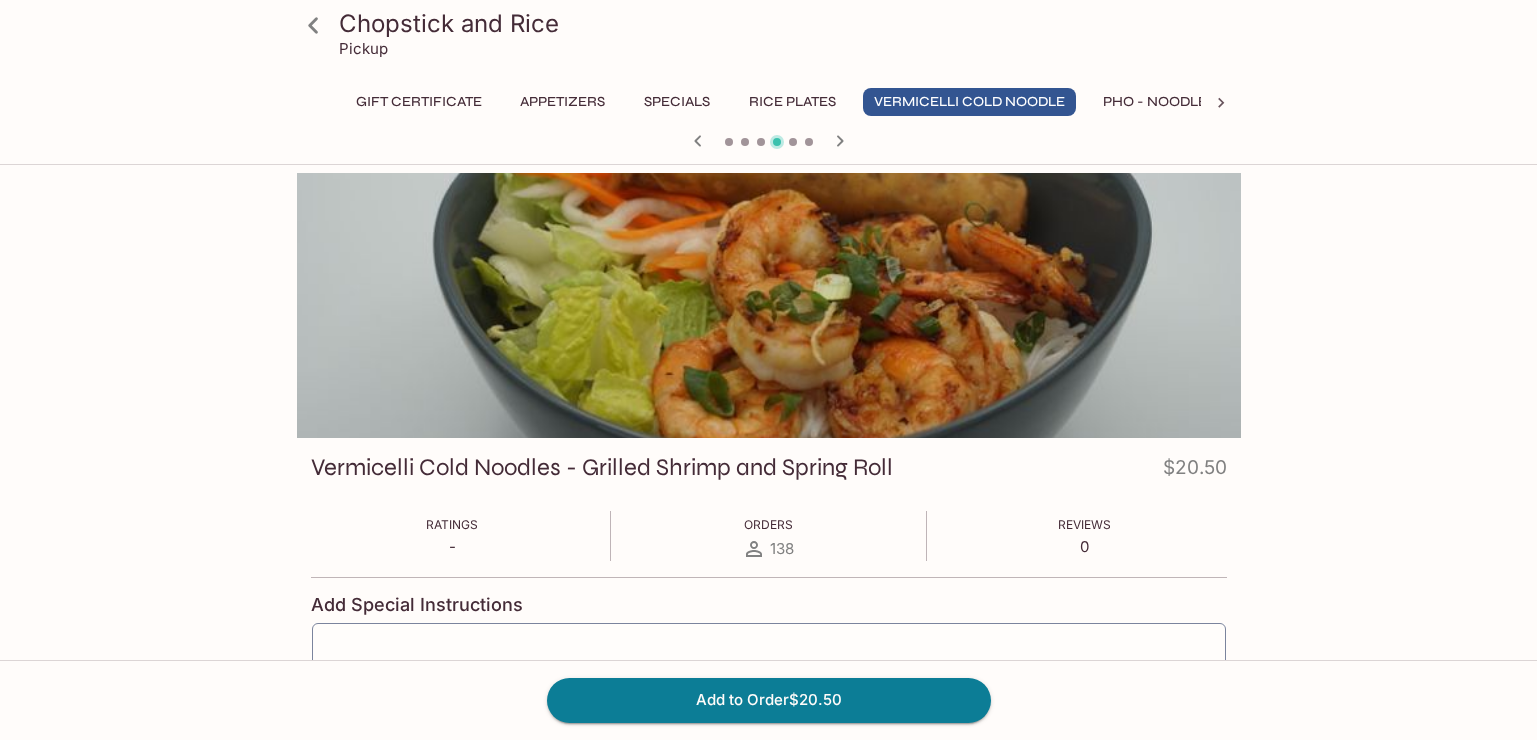 click at bounding box center [769, 305] 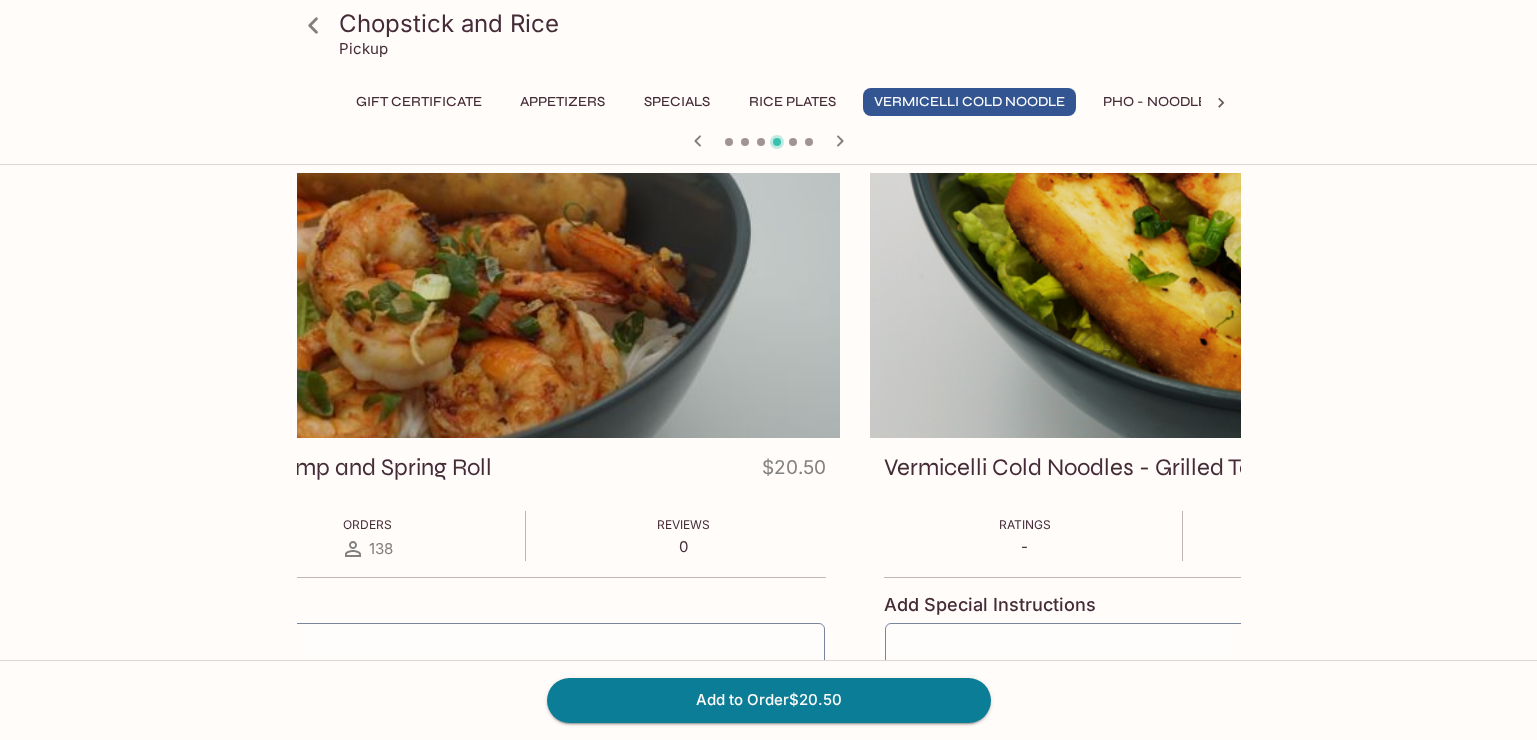 click on "Chopstick and Rice Pickup Gift Certificate Appetizers Specials Rice Plates Vermicelli Cold Noodle Pho - Noodle Soup Banh Mi Sandwiches Extras Dessert Drinks Vermicelli Cold Noodles - Grilled Pork and Spring Roll $[PRICE] Ratings - Orders [NUMBER] Reviews 0 Add Special Instructions x ​ 1 Vermicelli Cold Noodles - Grilled Shrimp and Spring Roll $[PRICE] Ratings - Orders [NUMBER] Reviews 0 Add Special Instructions x ​ 1 Vermicelli Cold Noodles - Grilled Tofu and Spring Roll $[PRICE] Ratings - Orders [NUMBER] Reviews 0 Add Special Instructions x ​ 1 Add to Order  $[PRICE]" at bounding box center (768, 543) 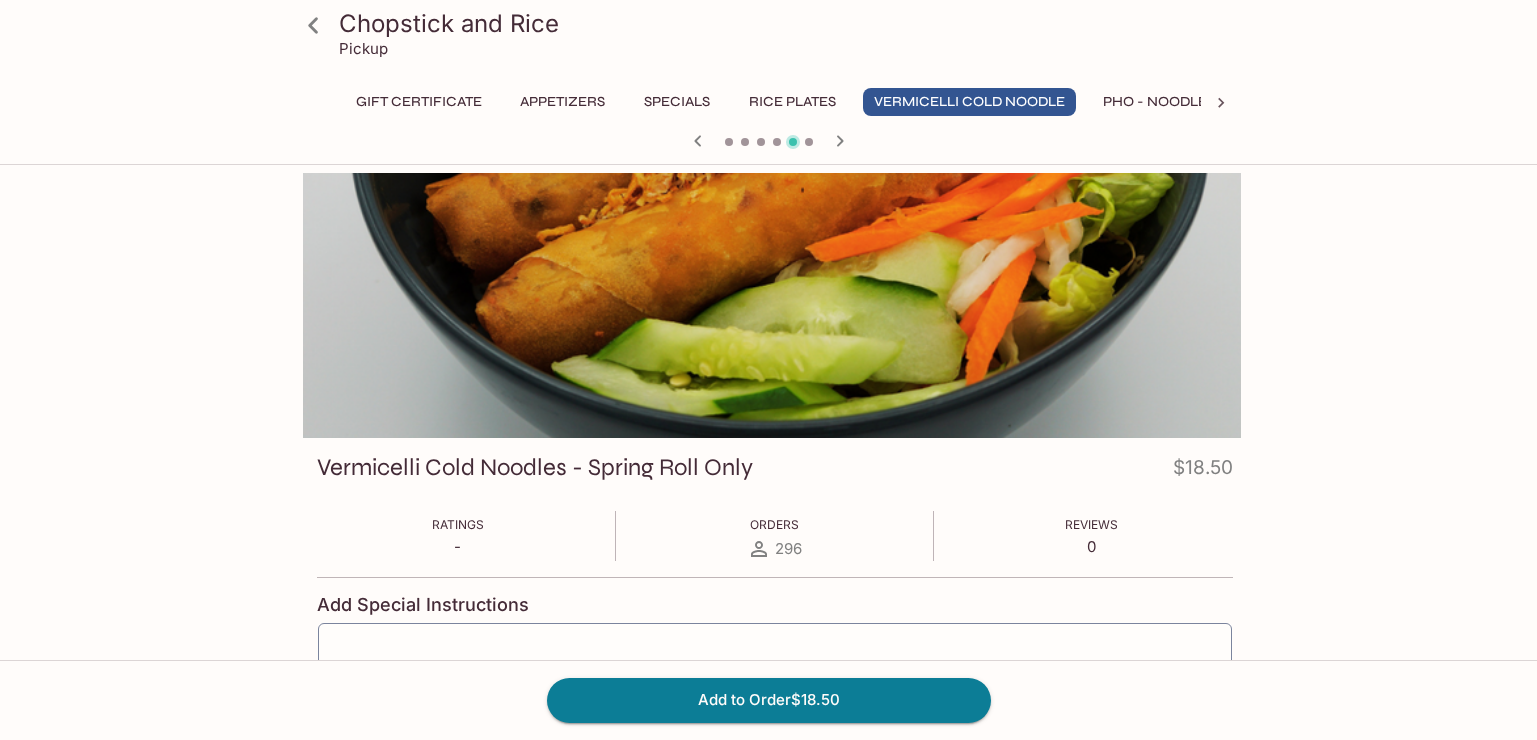 click on "Chopstick and Rice Pickup Gift Certificate Appetizers Specials Rice Plates Vermicelli Cold Noodle Pho - Noodle Soup Banh Mi Sandwiches Extras Dessert Drinks Vermicelli Cold Noodles - Grilled Tofu and Spring Roll $[PRICE] Ratings - Orders [NUMBER] Reviews 0 Add Special Instructions x ​ 1 Vermicelli Cold Noodles - Spring Roll Only $[PRICE] Ratings - Orders [NUMBER] Reviews 0 Add Special Instructions x ​ 1 Rare Steak $[PRICE] Ratings - Orders [NUMBER] Reviews 0 Add Special Instructions x ​ 1 Add to Order  $[PRICE]" at bounding box center (768, 543) 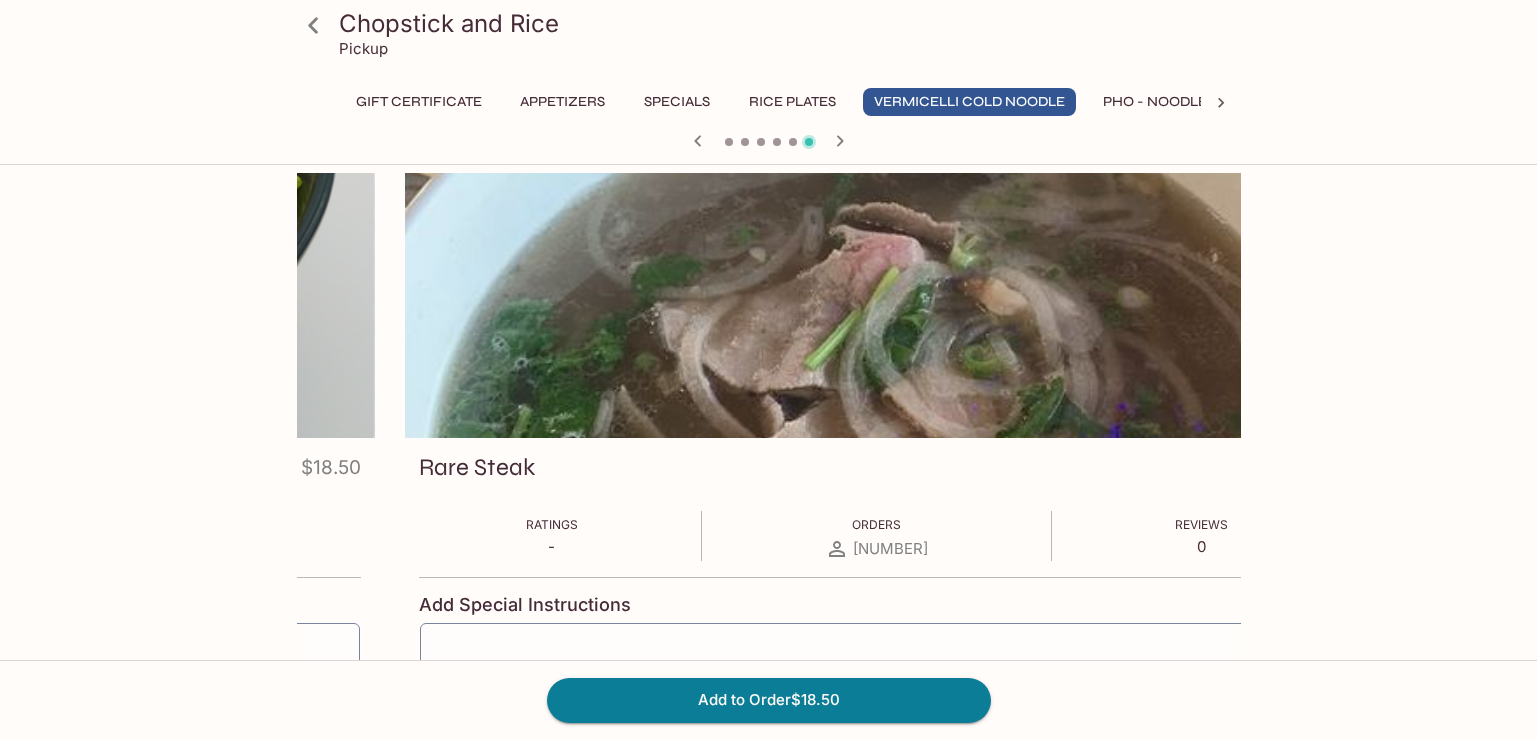 click on "Chopstick and Rice Pickup Gift Certificate Appetizers Specials Rice Plates Vermicelli Cold Noodle Pho - Noodle Soup Banh Mi Sandwiches Extras Dessert Drinks Vermicelli Cold Noodles - Spring Roll Only $[PRICE] Ratings - Orders [NUMBER] Reviews 0 Add Special Instructions x ​ 1 Rare Steak $[PRICE] Ratings - Orders [NUMBER] Reviews 0 Add Special Instructions x ​ 1 Add to Order  $[PRICE]" at bounding box center (769, 546) 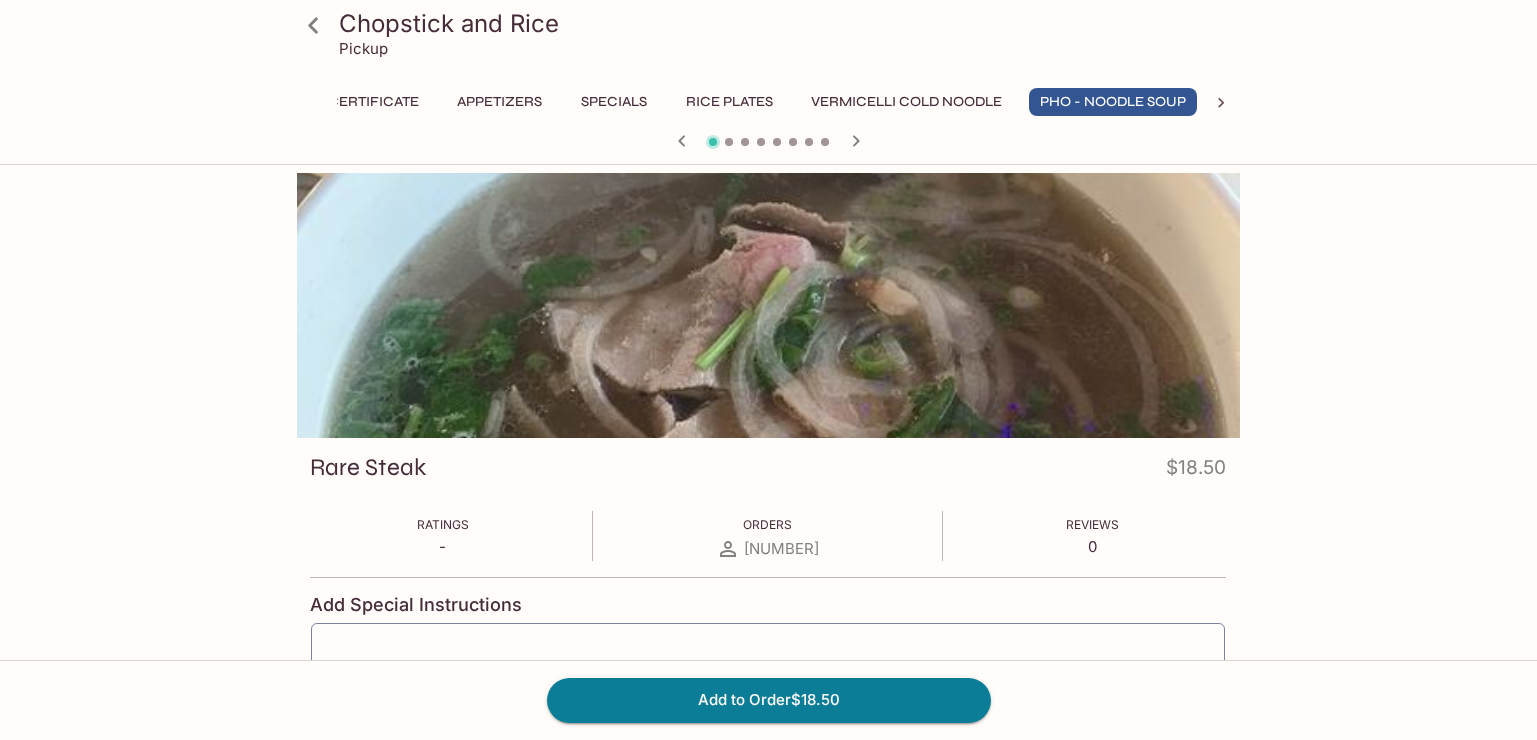scroll, scrollTop: 0, scrollLeft: 68, axis: horizontal 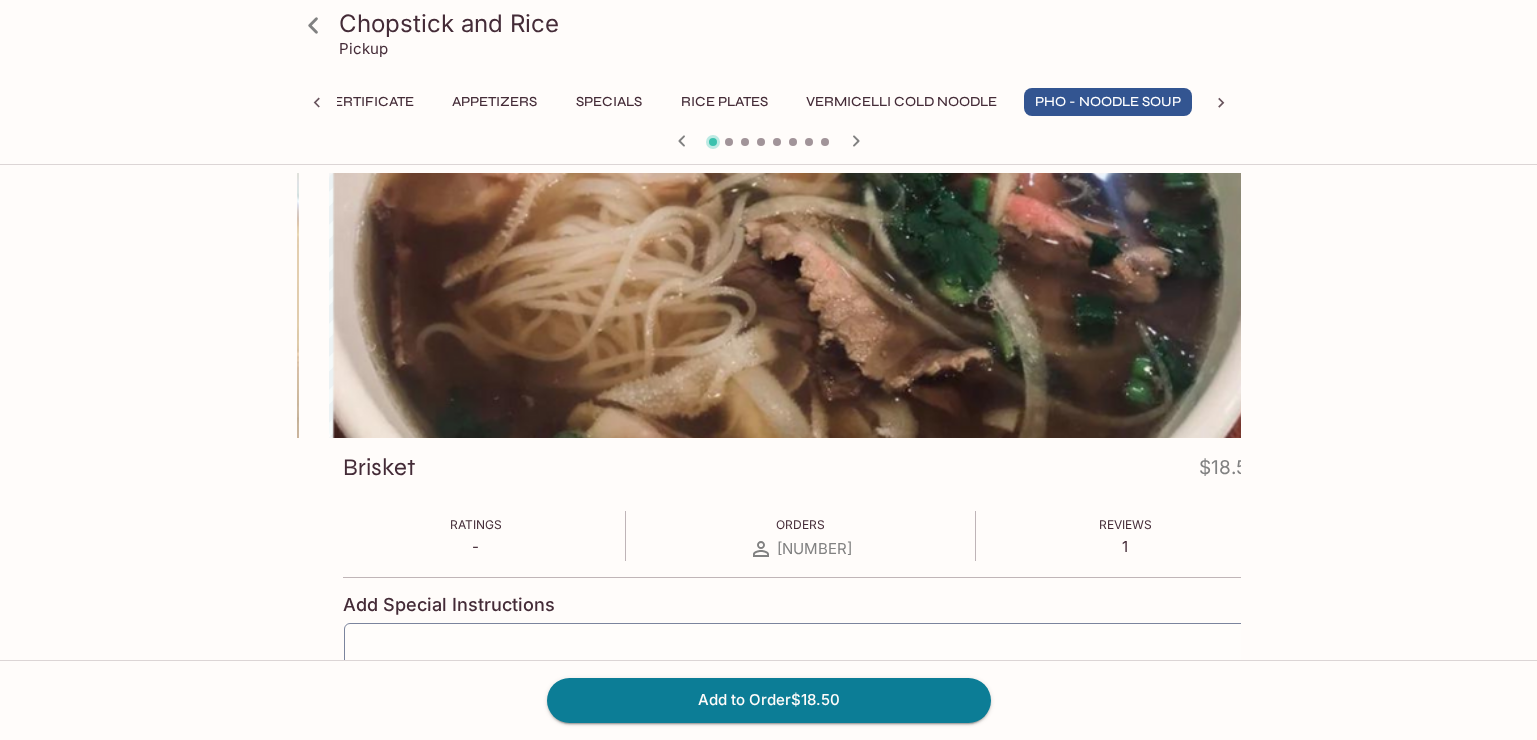 click on "Chopstick and Rice Pickup Gift Certificate Appetizers Specials Rice Plates Vermicelli Cold Noodle Pho - Noodle Soup Banh Mi Sandwiches Extras Dessert Drinks Rare Steak $[PRICE] Ratings - Orders [NUMBER] Reviews 0 Add Special Instructions x ​ 1 Brisket $[PRICE] Ratings - Orders [NUMBER] Reviews 1 Add Special Instructions x ​ 1 Flank $[PRICE] Ratings - Orders [NUMBER] Reviews 0 Add Special Instructions x ​ 1 Add to Order  $[PRICE] Chopstick and Rice | Powered by Beluga" at bounding box center [768, 370] 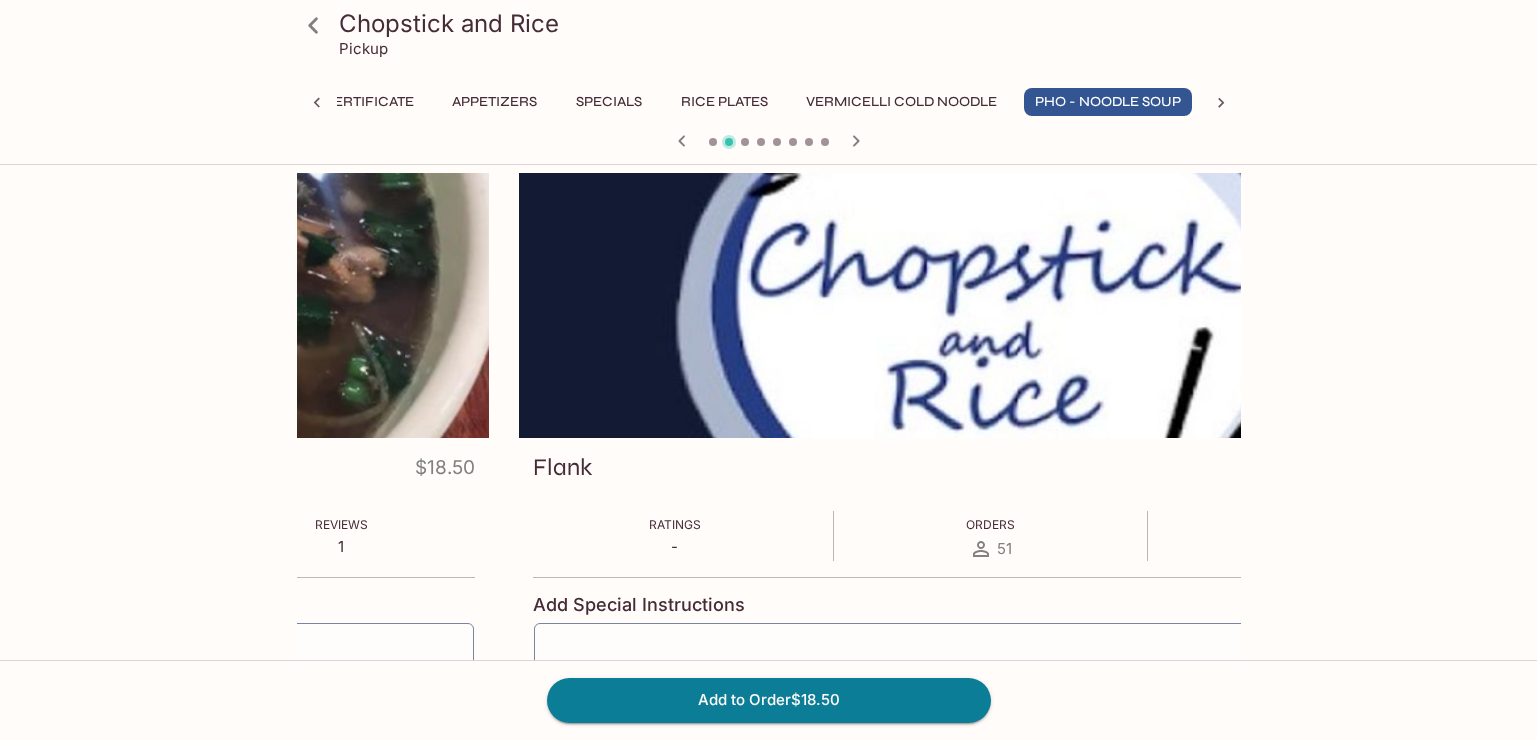 click on "Chopstick and Rice Pickup Gift Certificate Appetizers Specials Rice Plates Vermicelli Cold Noodle Pho - Noodle Soup Banh Mi Sandwiches Extras Dessert Drinks Brisket $[PRICE] Ratings - Orders [NUMBER] Reviews 1 Add Special Instructions x ​ 1 Flank $[PRICE] Ratings - Orders [NUMBER] Reviews 0 Add Special Instructions x ​ 1 Meatball $[PRICE] Ratings - Orders [NUMBER] Reviews 0 Add Special Instructions x ​ 1 Add to Order  $[PRICE] Chopstick and Rice | Powered by Beluga" at bounding box center [768, 370] 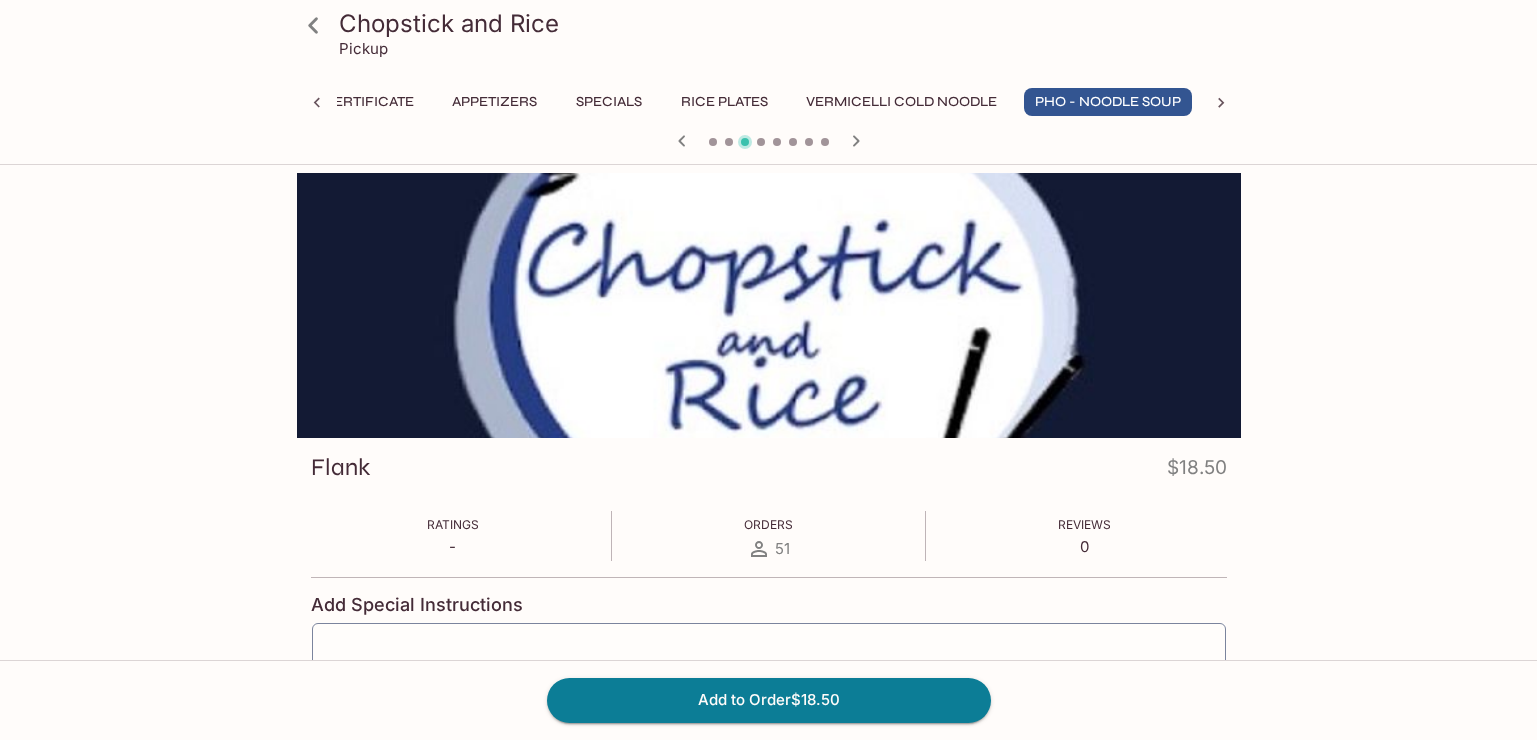 click on "Chopstick and Rice Pickup Gift Certificate Appetizers Specials Rice Plates Vermicelli Cold Noodle Pho - Noodle Soup Banh Mi Sandwiches Extras Dessert Drinks Brisket $[PRICE] Ratings - Orders [NUMBER] Reviews 1 Add Special Instructions x ​ 1 Flank $[PRICE] Ratings - Orders [NUMBER] Reviews 0 Add Special Instructions x ​ 1 Meatball $[PRICE] Ratings - Orders [NUMBER] Reviews 0 Add Special Instructions x ​ 1 Add to Order  $[PRICE] Chopstick and Rice | Powered by Beluga" at bounding box center [768, 370] 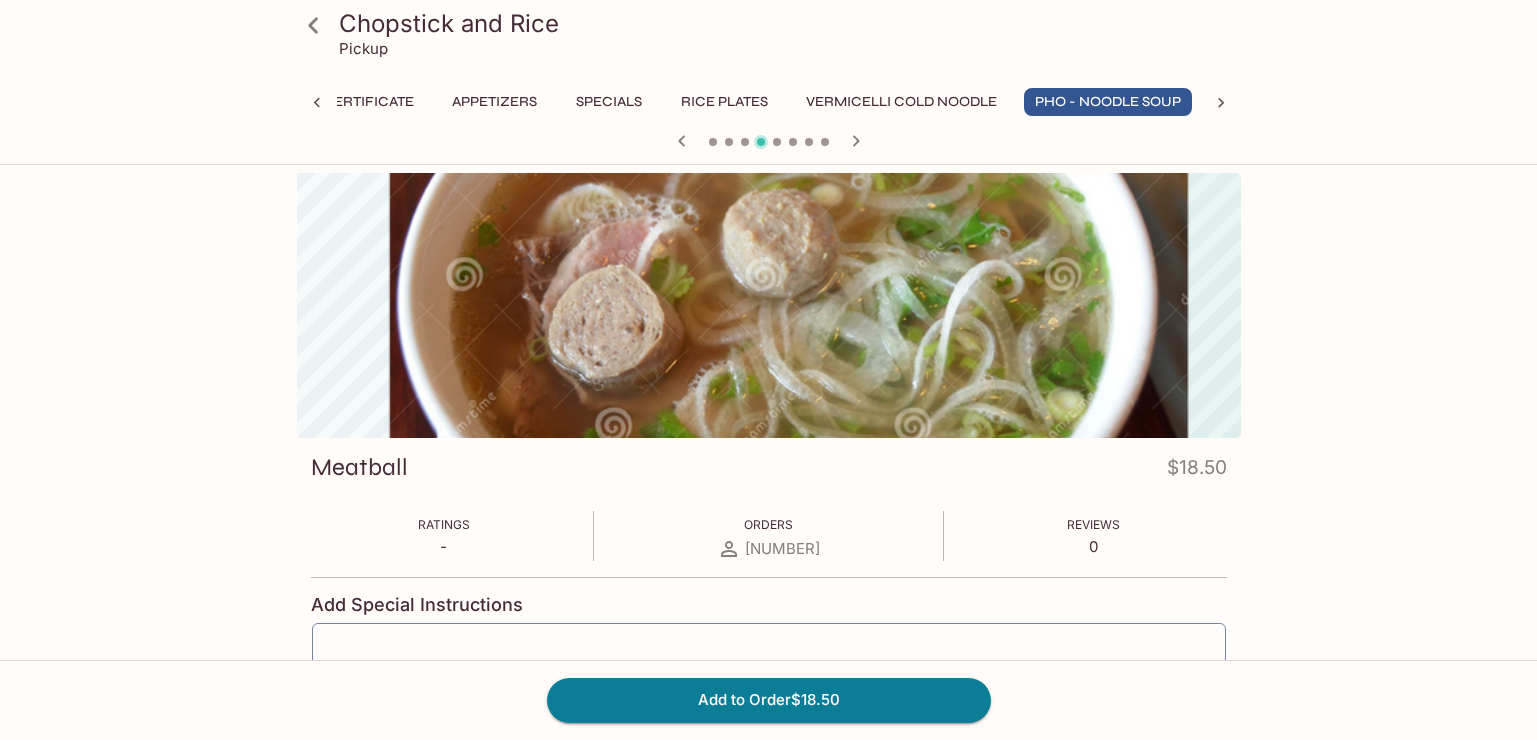 click on "Chopstick and Rice Pickup Gift Certificate Appetizers Specials Rice Plates Vermicelli Cold Noodle Pho - Noodle Soup Banh Mi Sandwiches Extras Dessert Drinks Flank $[PRICE] Ratings - Orders [NUMBER] Reviews 0 Add Special Instructions x ​ 1 Meatball $[PRICE] Ratings - Orders [NUMBER] Reviews 0 Add Special Instructions x ​ 1 Rare Steak, Brisket, and Flank $[PRICE] Ratings - Orders [NUMBER] Reviews 1 Add Special Instructions x ​ 1 Add to Order  $[PRICE] Chopstick and Rice | Powered by Beluga" at bounding box center (768, 370) 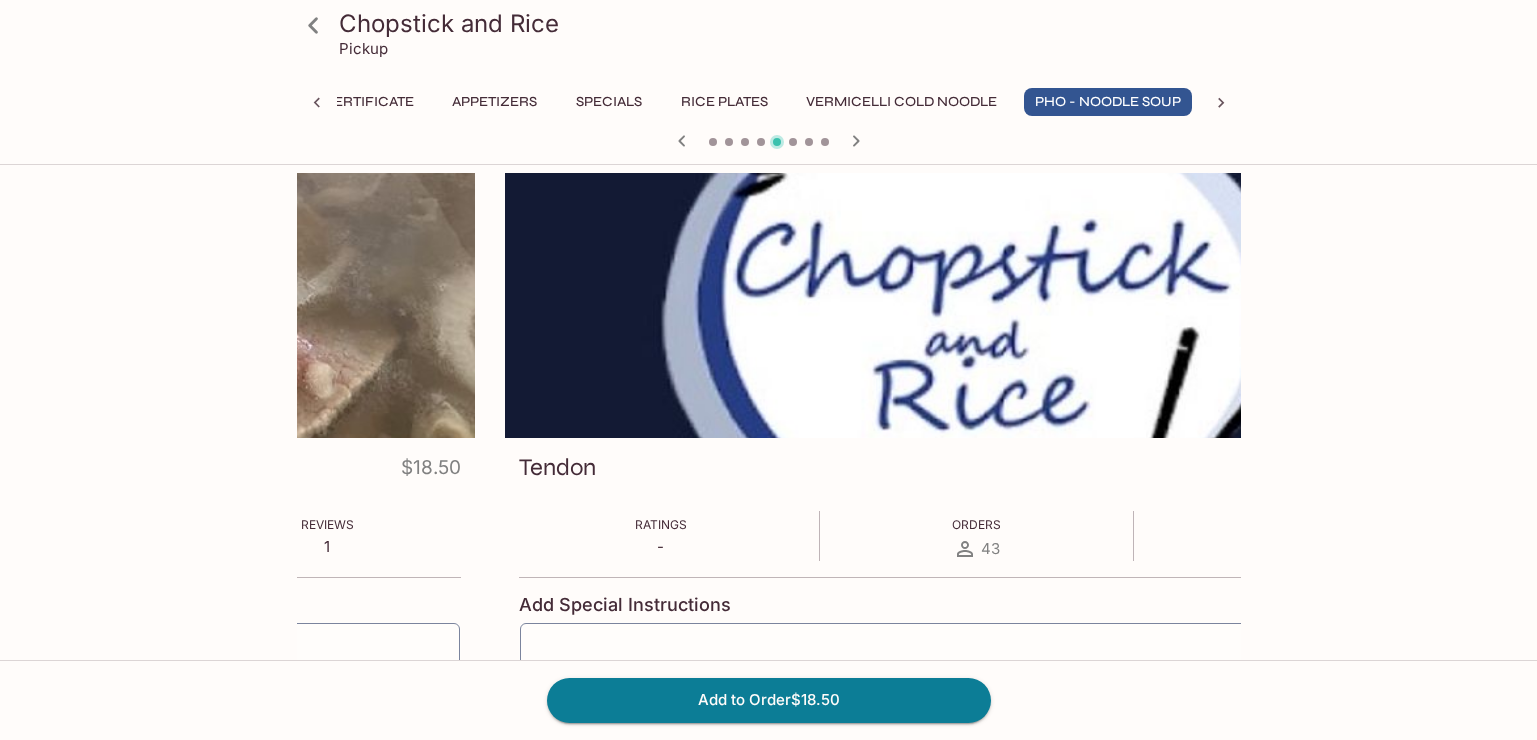 click on "Tendon $18.50 Ratings - Orders 43 Reviews 0 Add Special Instructions x ​ 1 Add to Order  $18.50 Chopstick and Rice | Powered by Beluga" at bounding box center (768, 370) 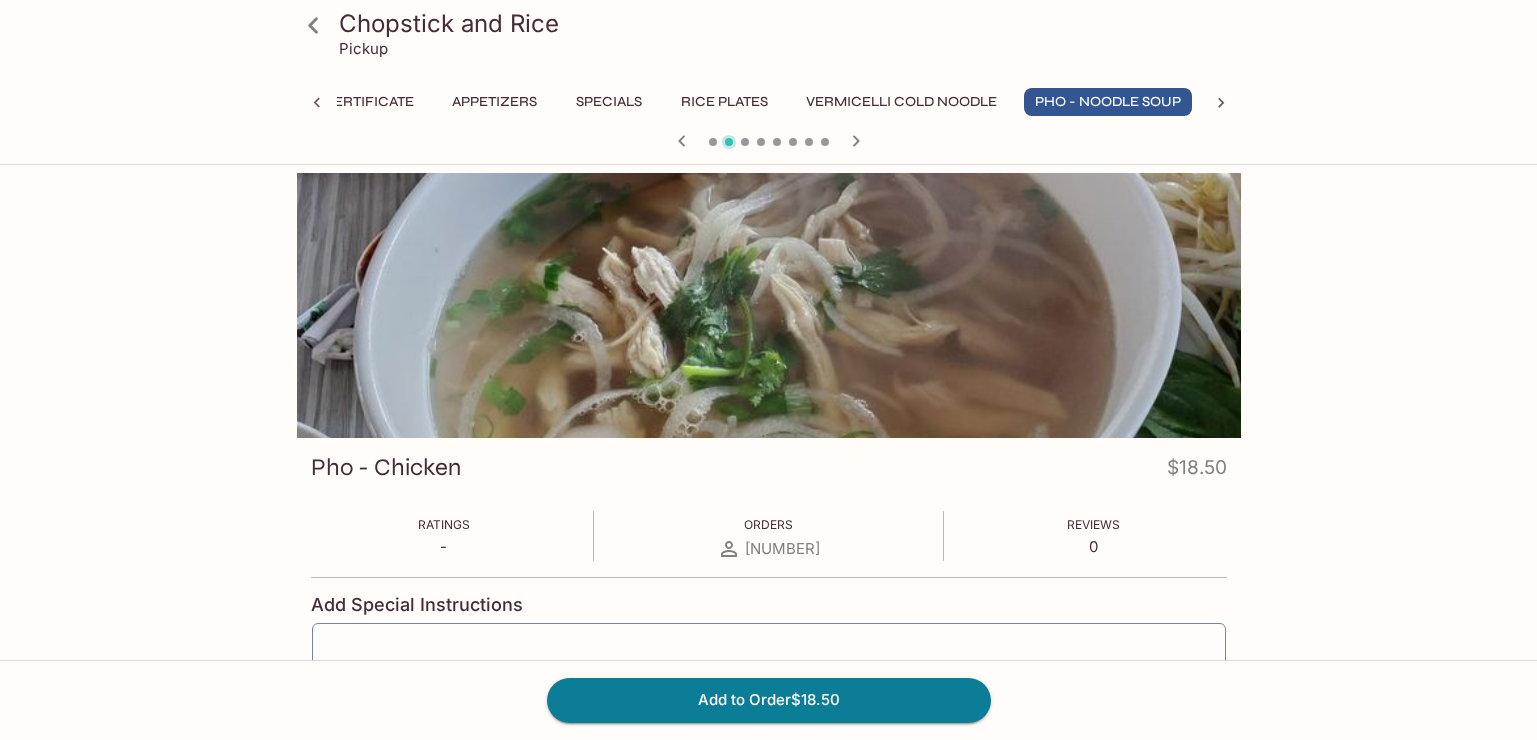 click at bounding box center (769, 305) 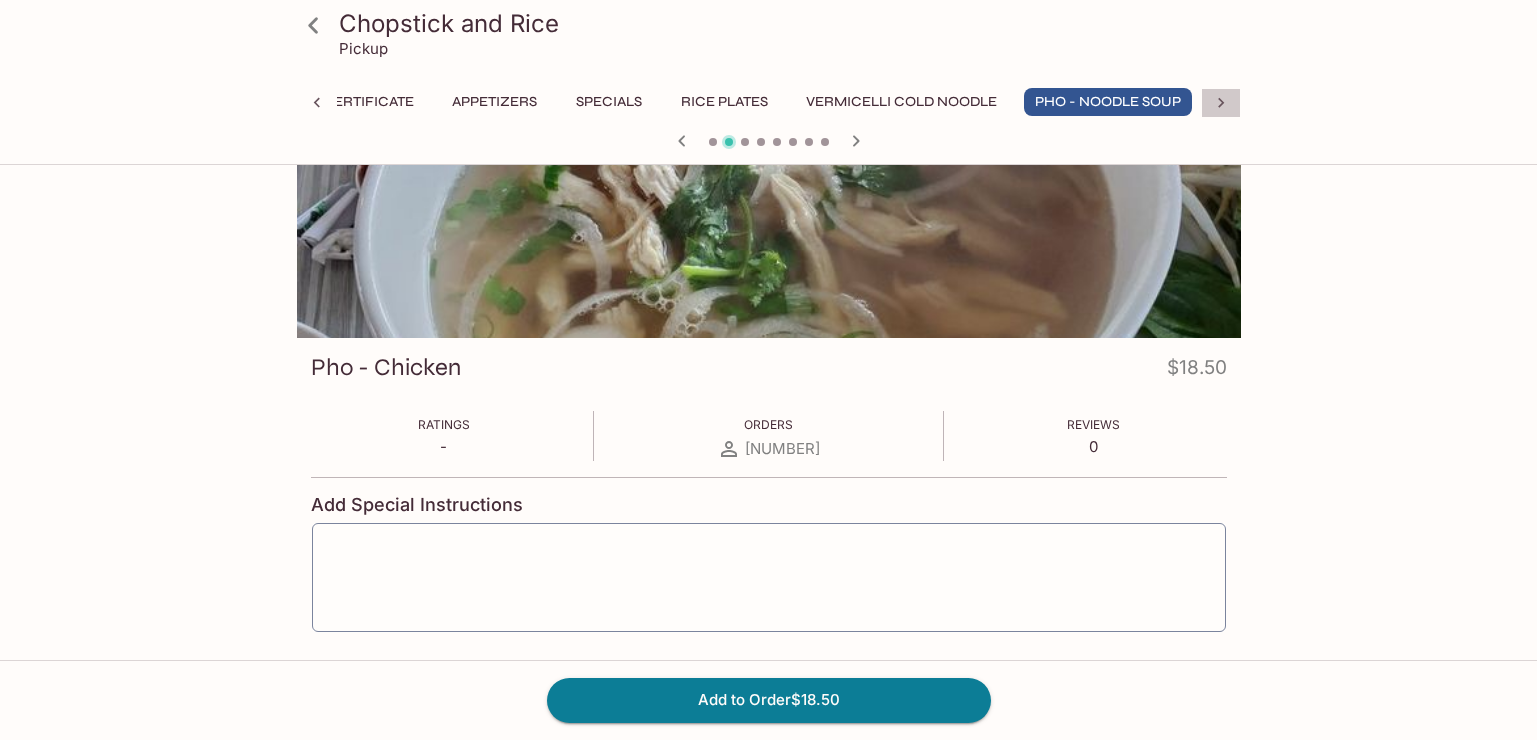click 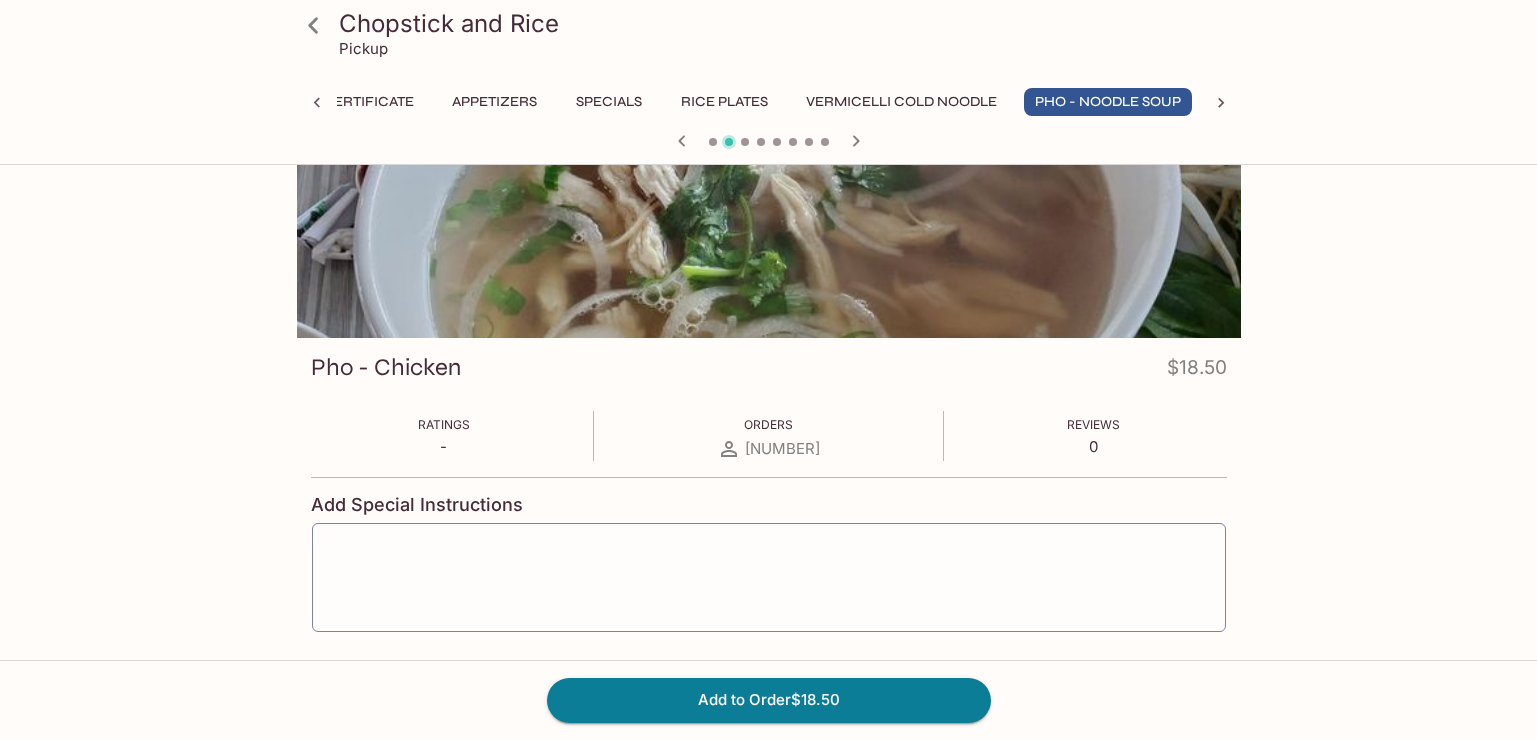 scroll, scrollTop: 0, scrollLeft: 584, axis: horizontal 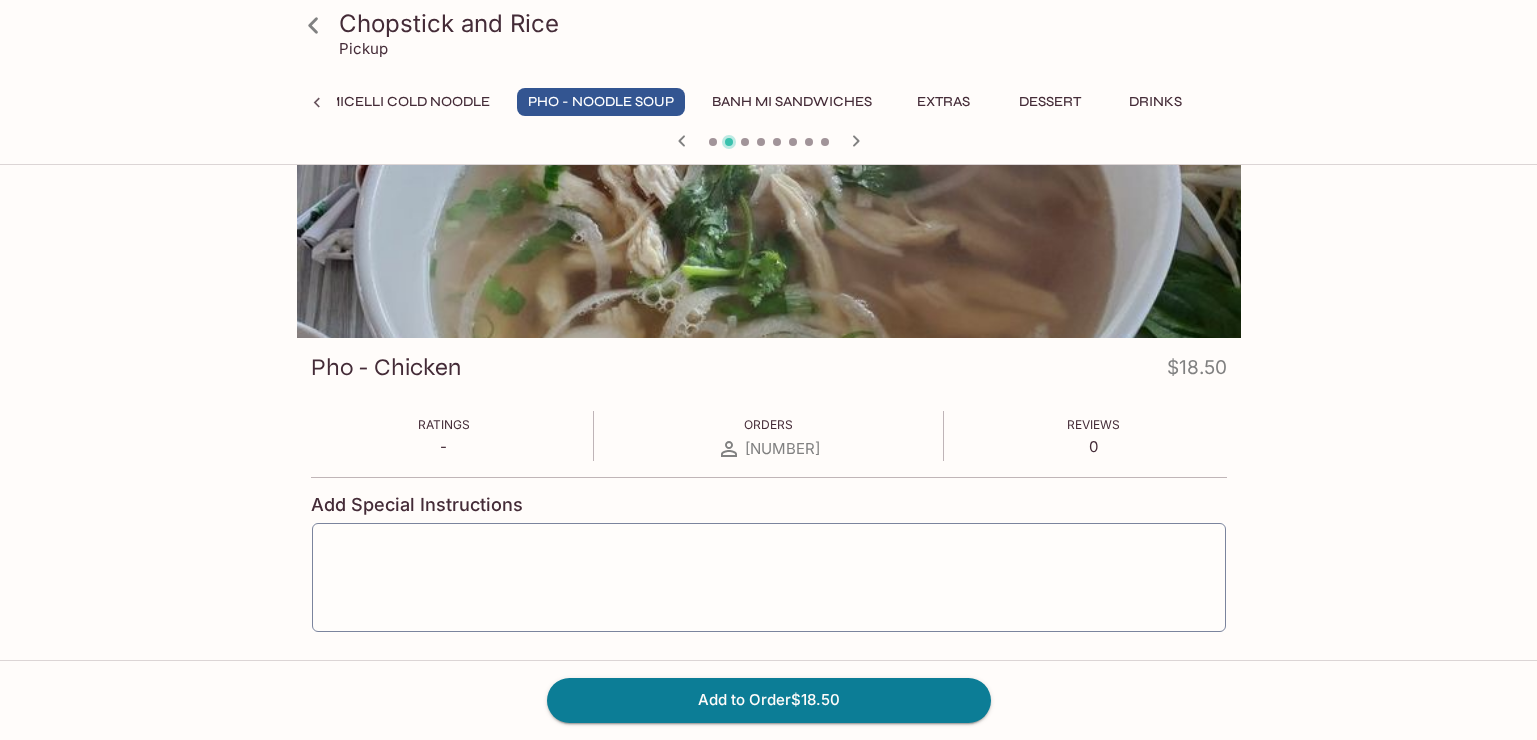 click on "Gift Certificate Appetizers Specials Rice Plates Vermicelli Cold Noodle Pho - Noodle Soup Banh Mi Sandwiches Extras Dessert Drinks" at bounding box center (769, 108) 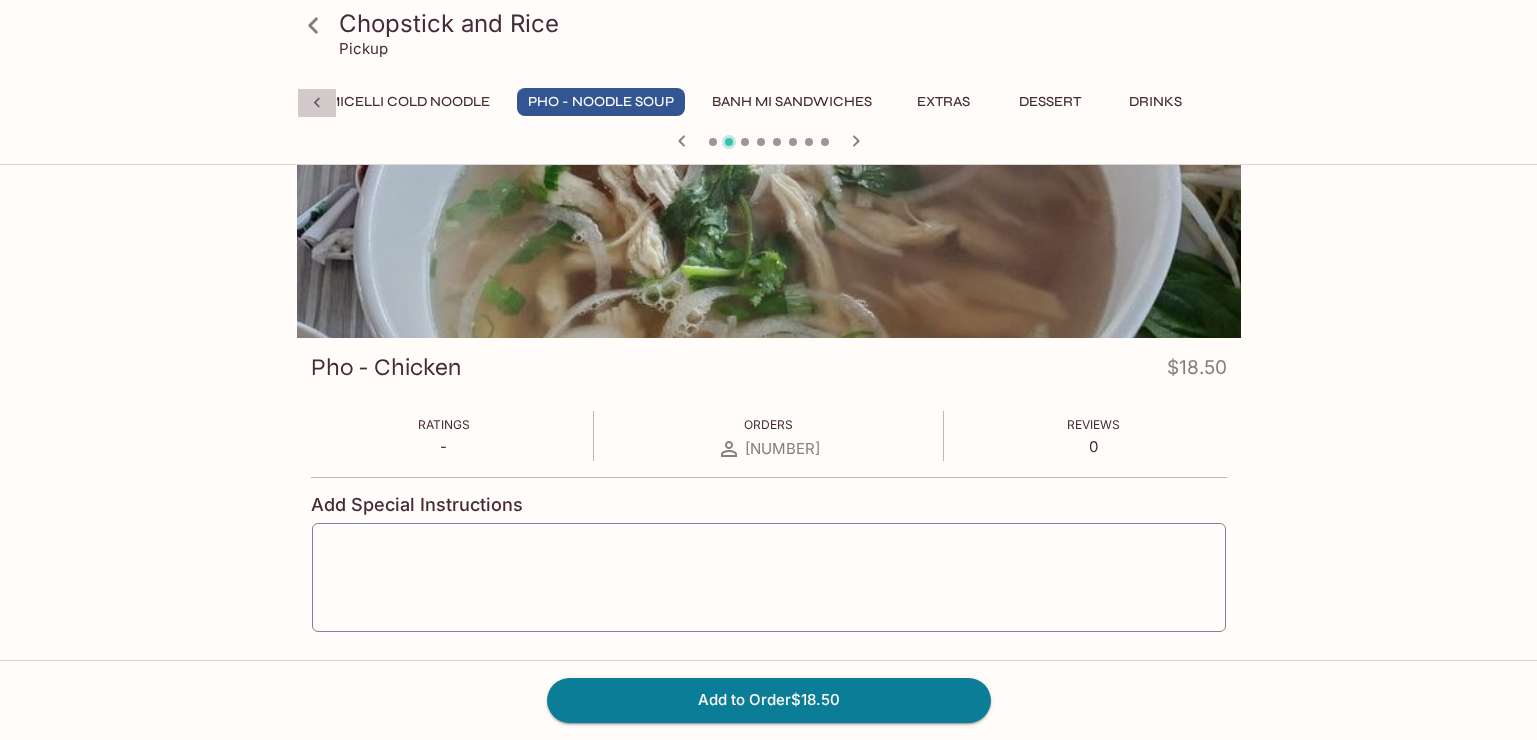 click 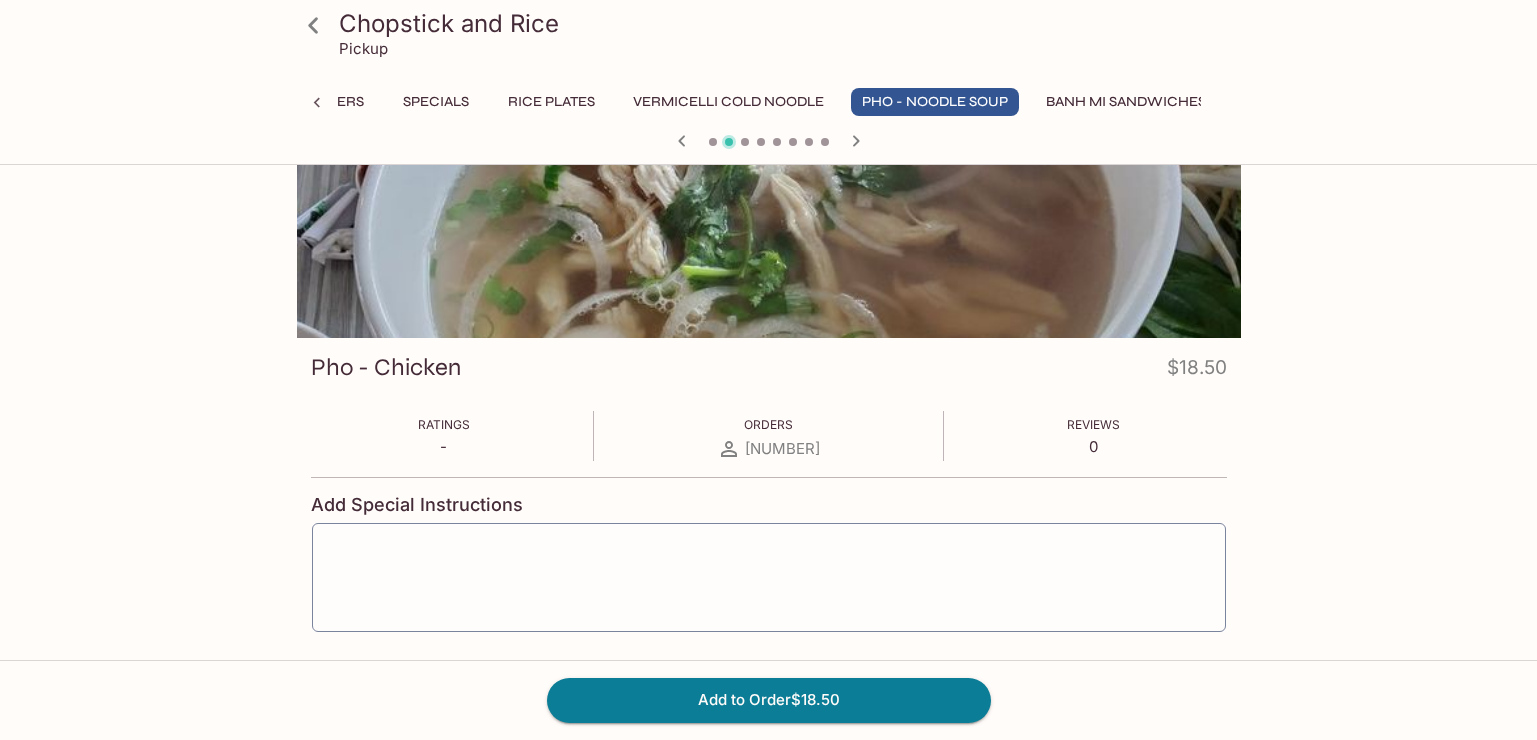 scroll, scrollTop: 0, scrollLeft: 0, axis: both 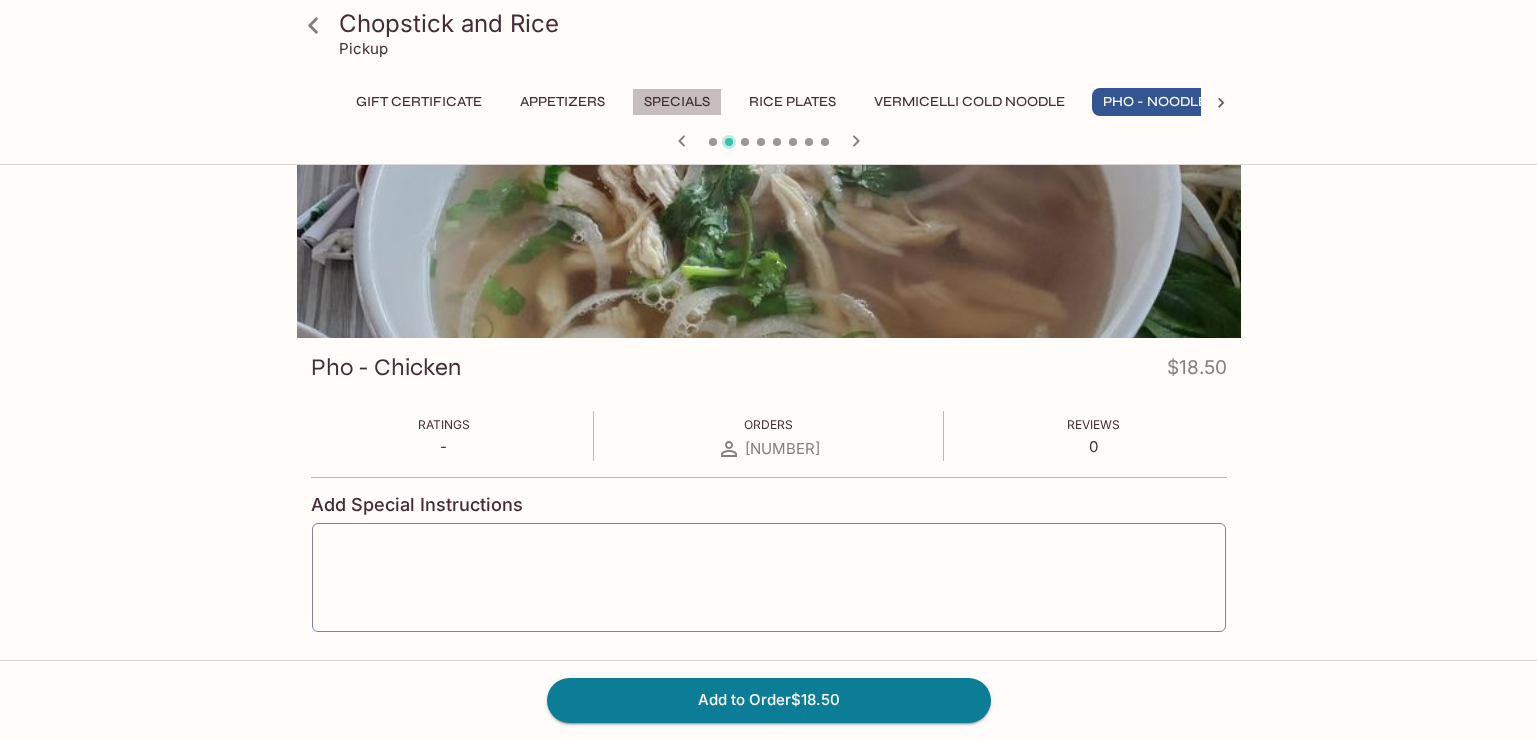 click on "Specials" at bounding box center (677, 102) 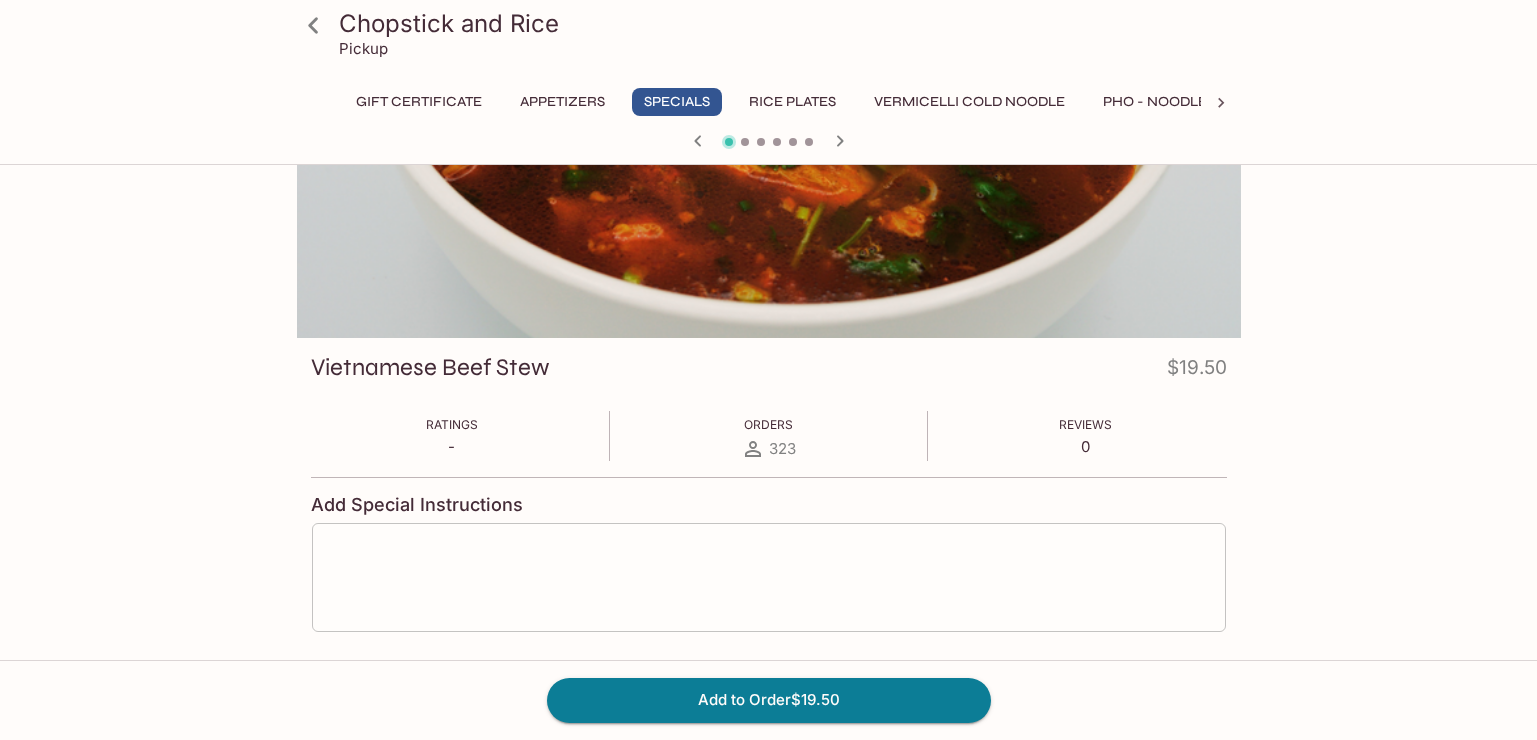 scroll, scrollTop: 400, scrollLeft: 0, axis: vertical 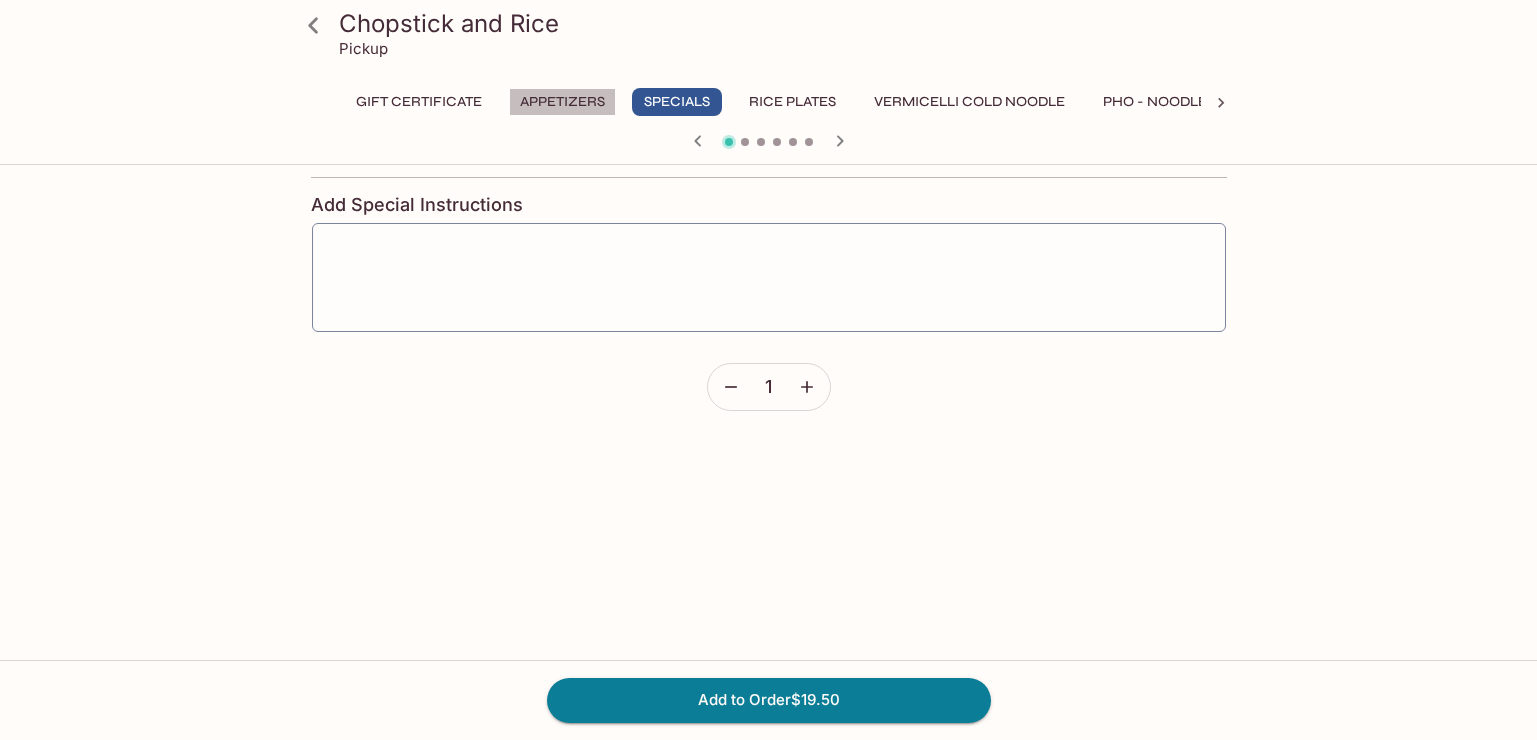 click on "Appetizers" at bounding box center (562, 102) 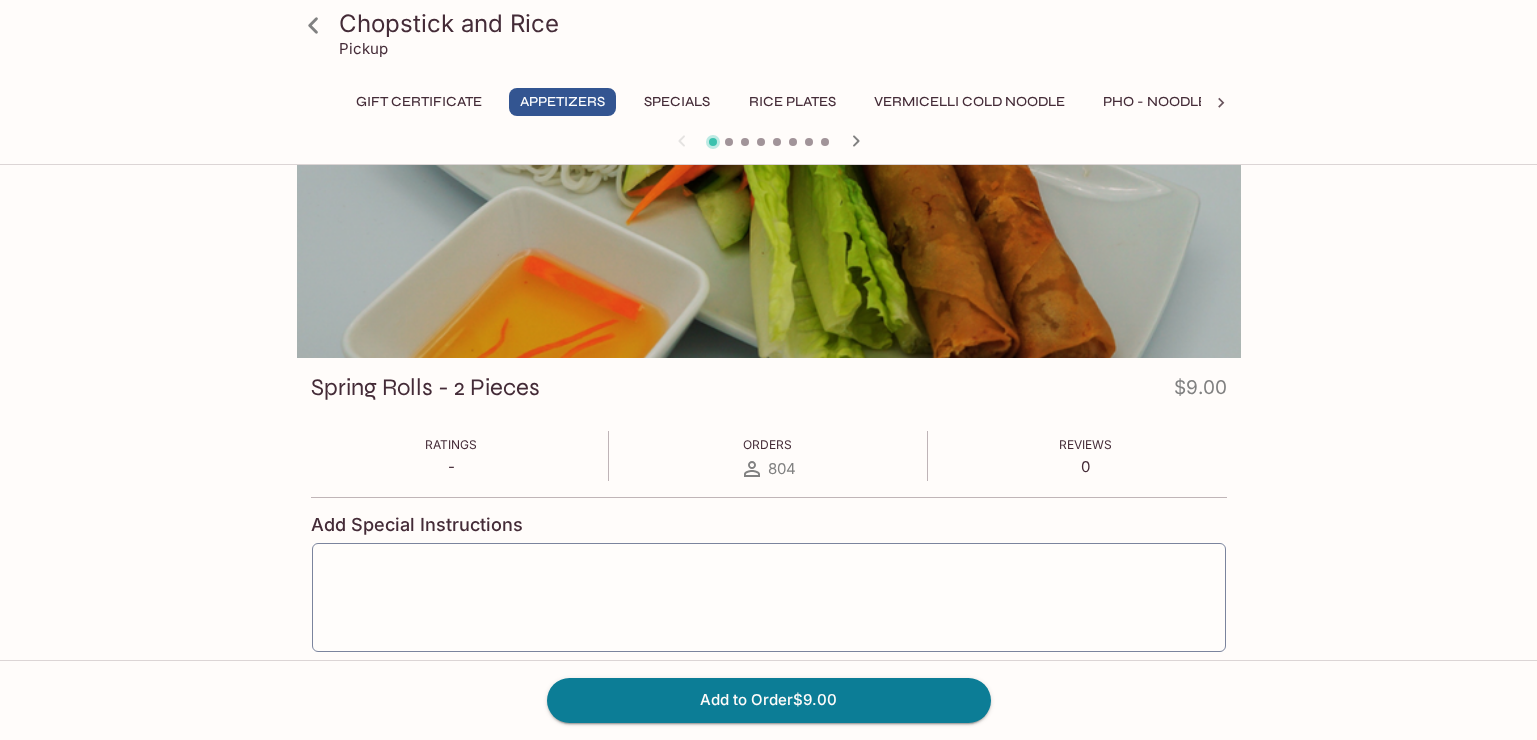scroll, scrollTop: 0, scrollLeft: 0, axis: both 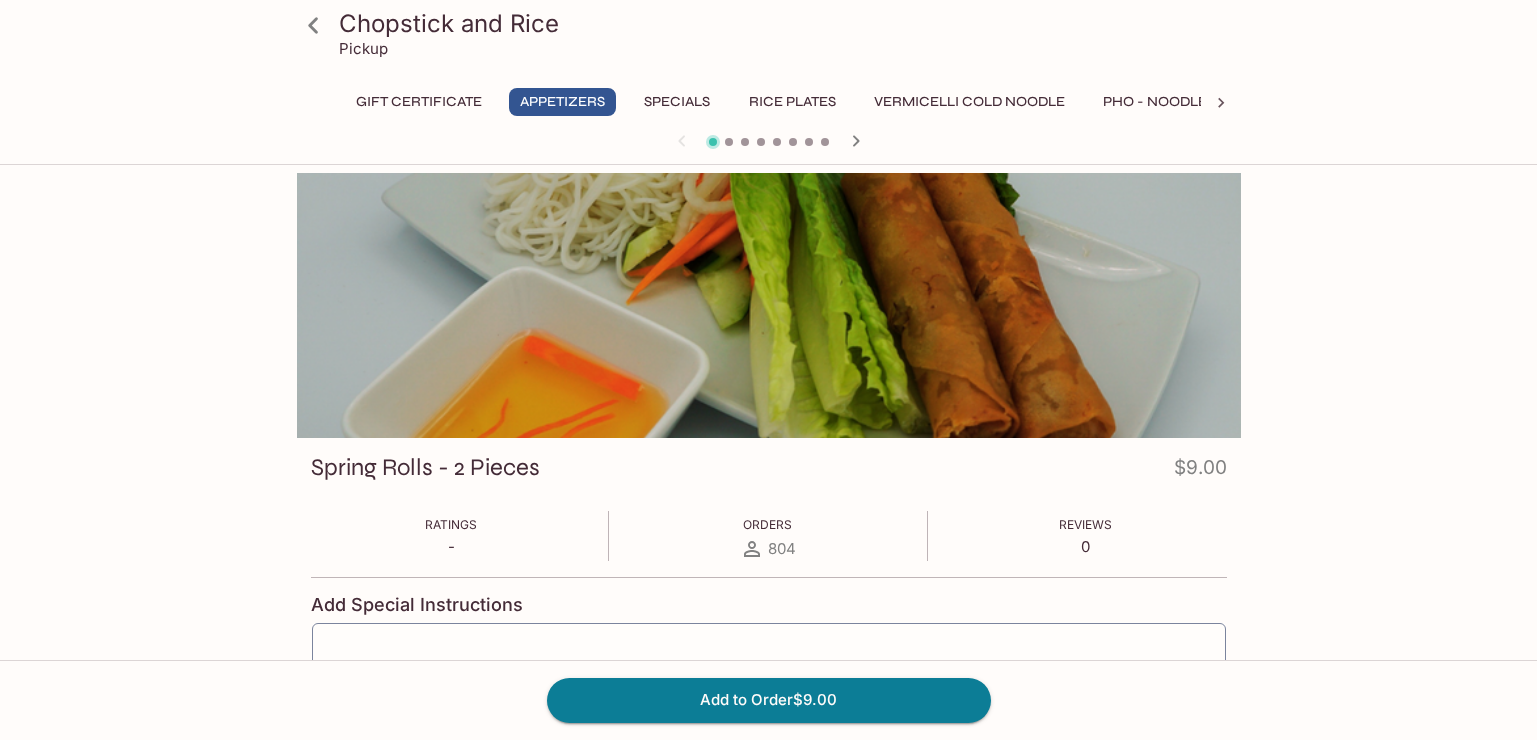 click on "Appetizers" at bounding box center [562, 102] 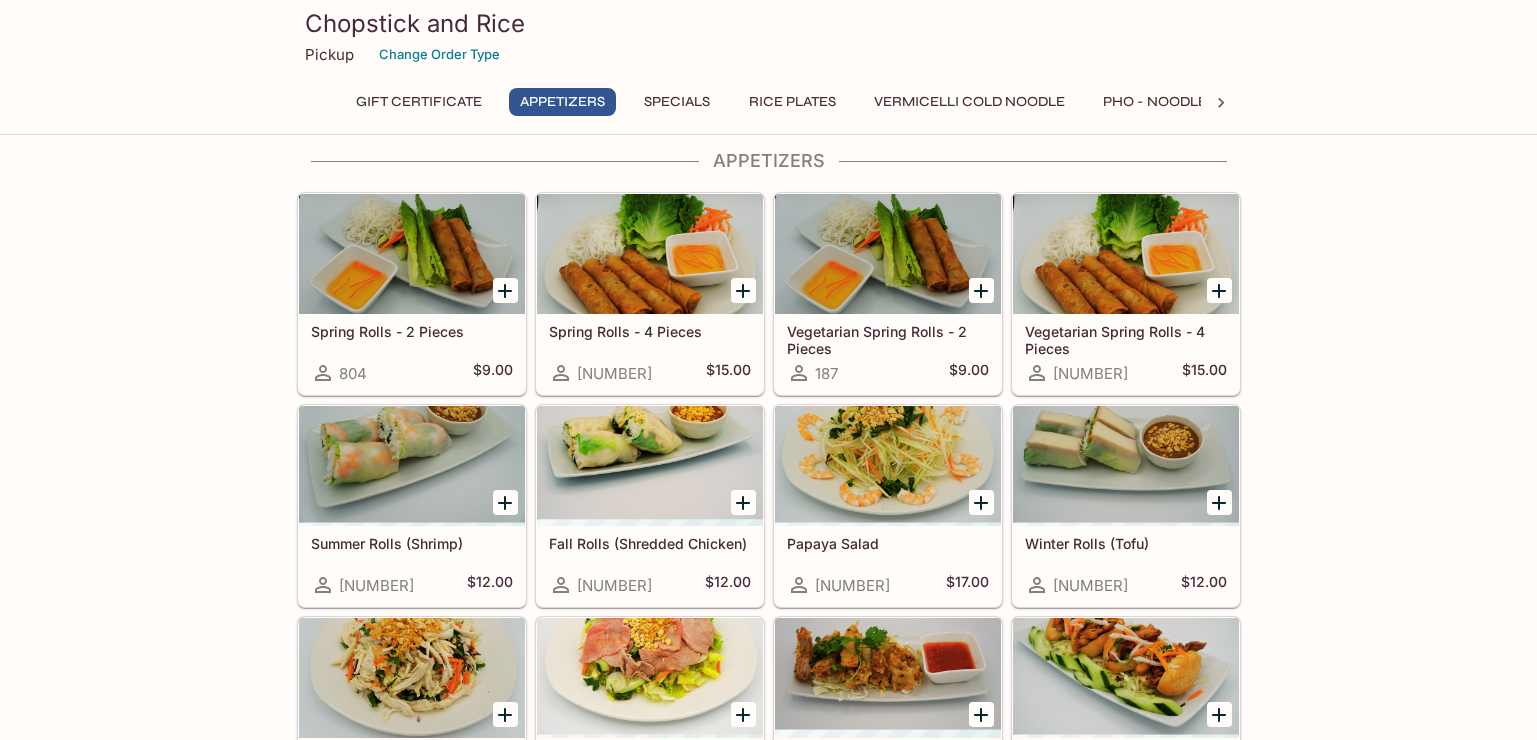 scroll, scrollTop: 192, scrollLeft: 0, axis: vertical 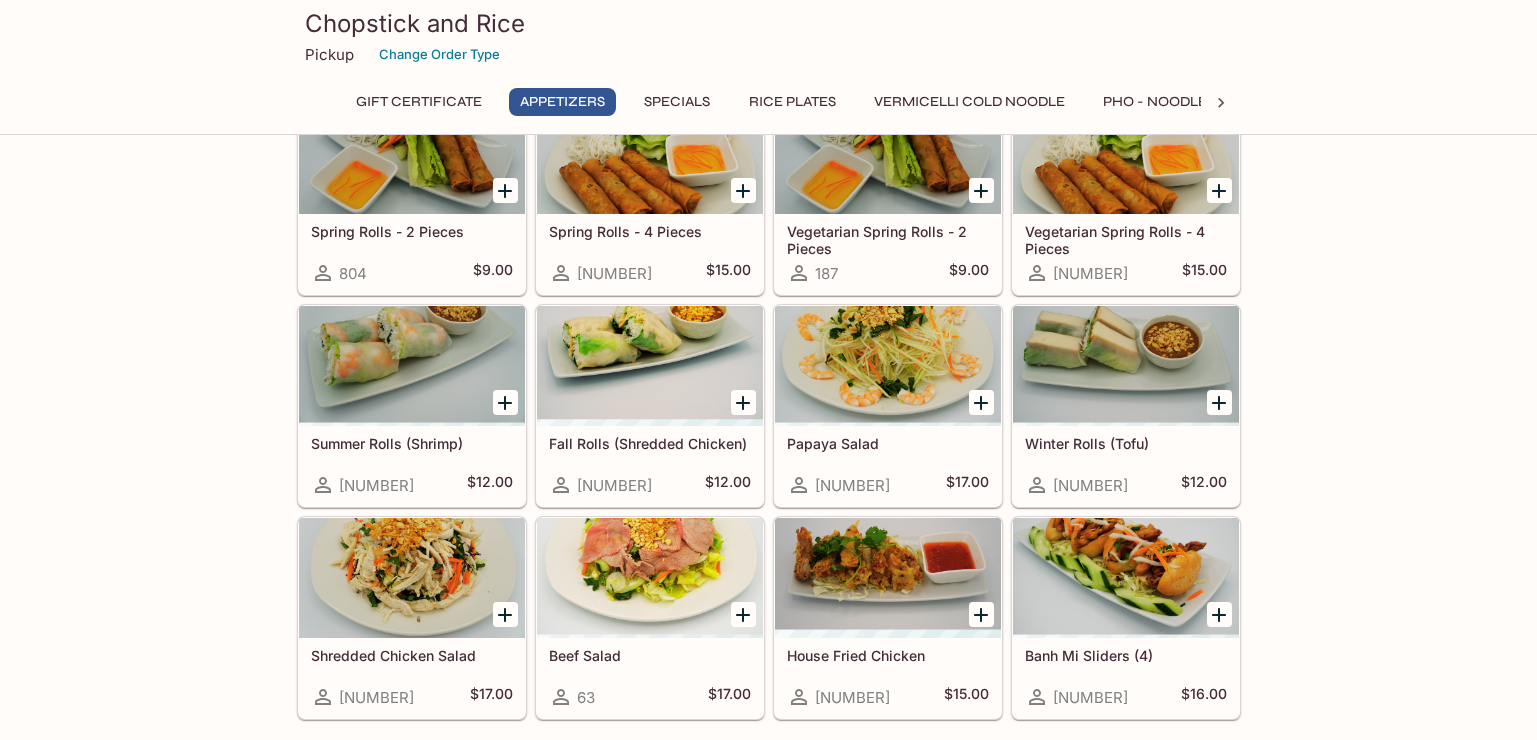 click at bounding box center [412, 366] 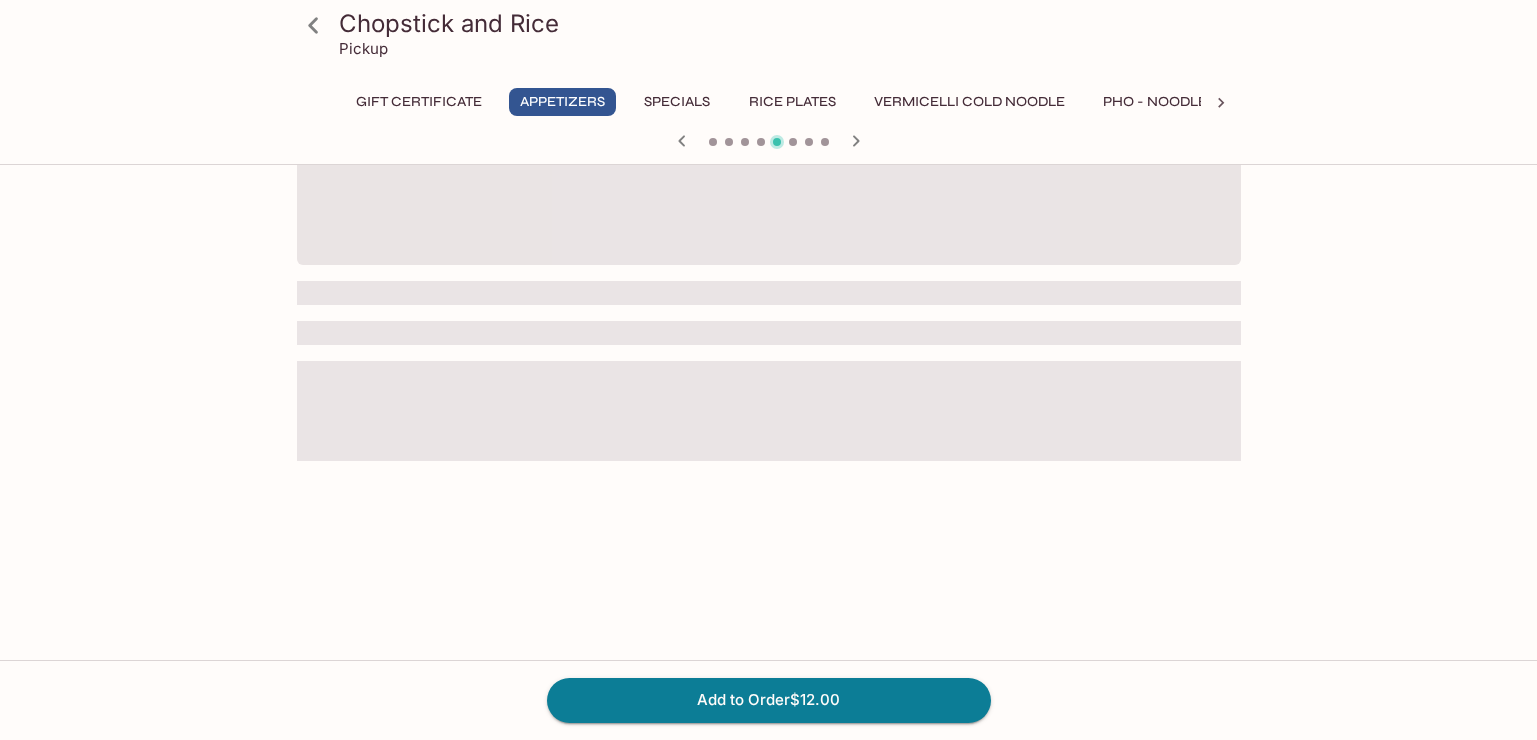 scroll, scrollTop: 0, scrollLeft: 0, axis: both 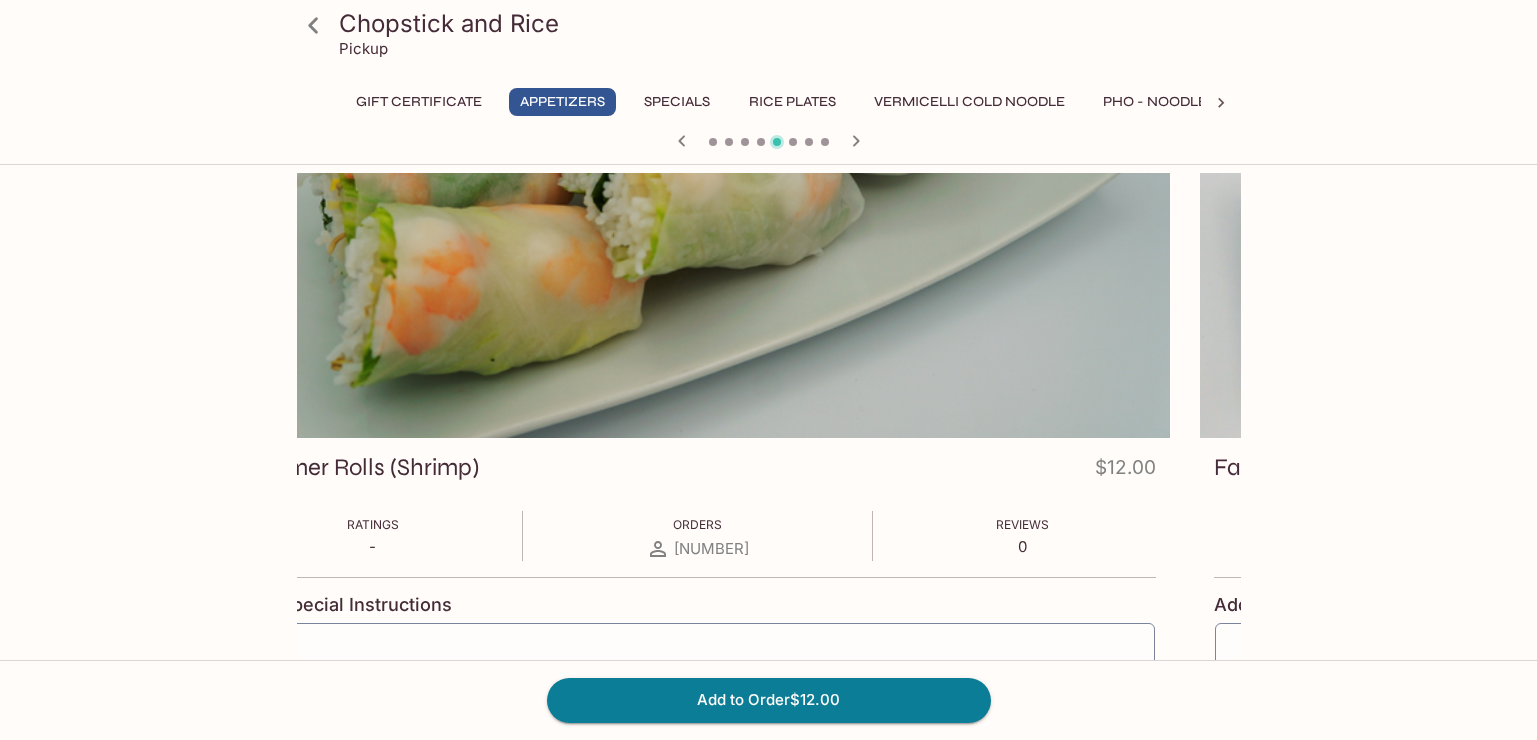 click at bounding box center (698, 305) 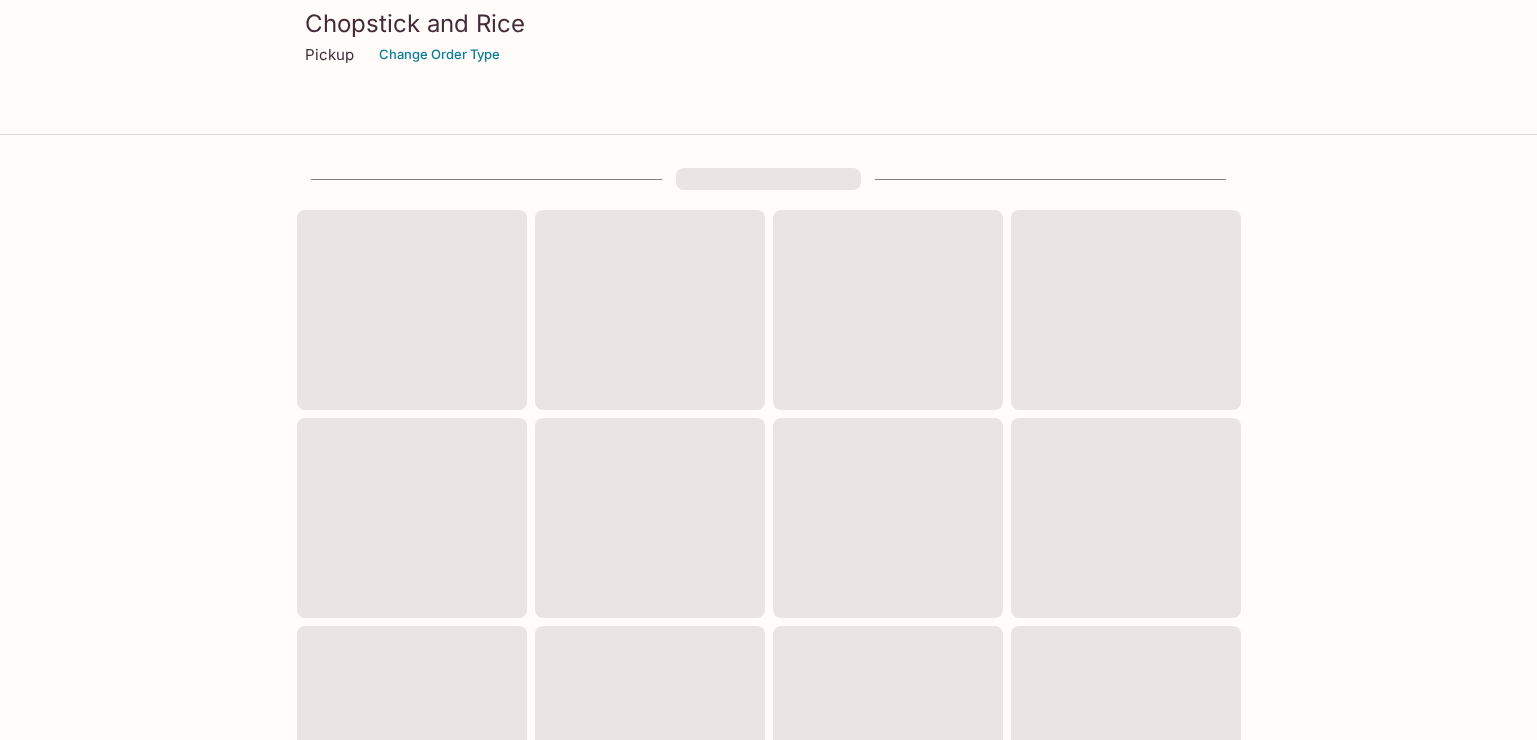 scroll, scrollTop: 192, scrollLeft: 0, axis: vertical 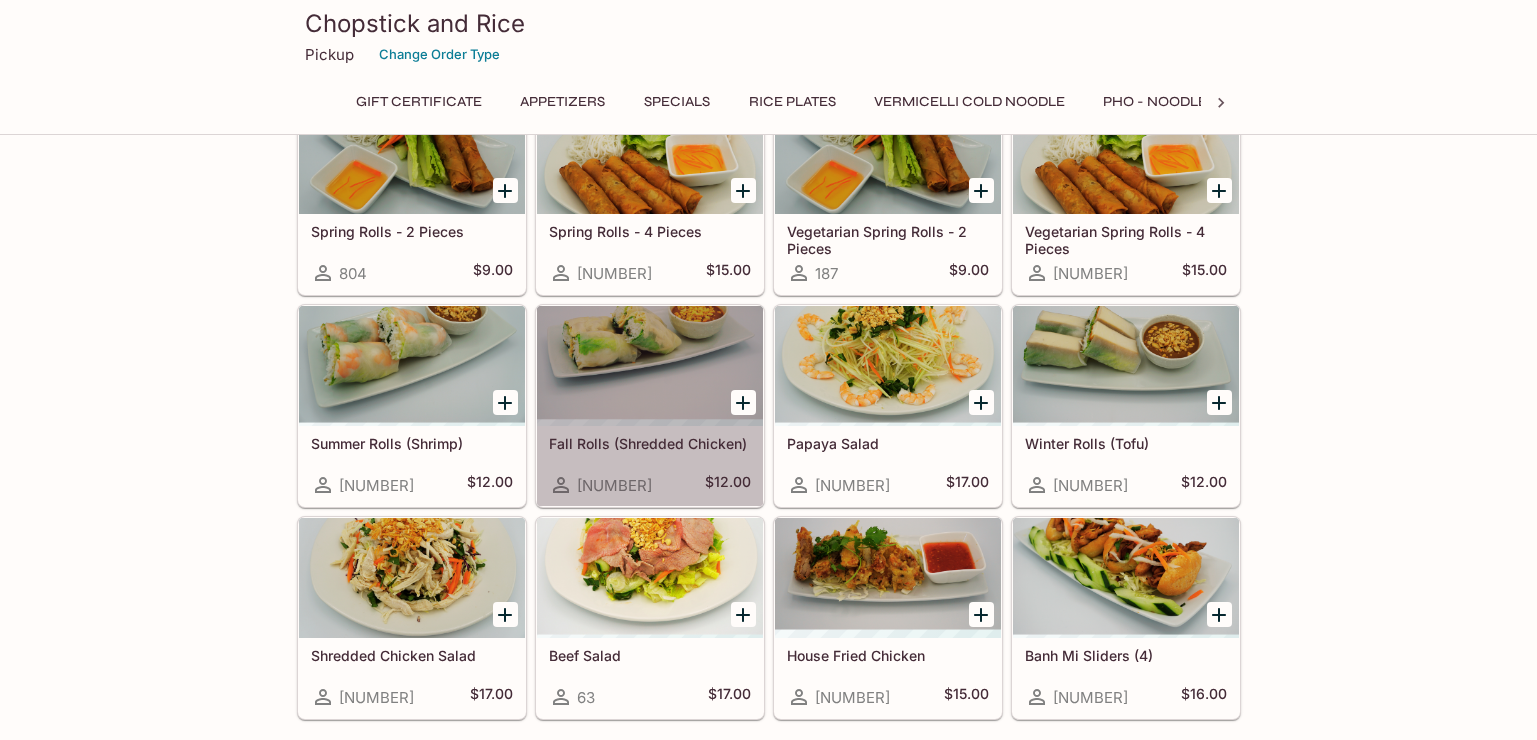 click at bounding box center [650, 366] 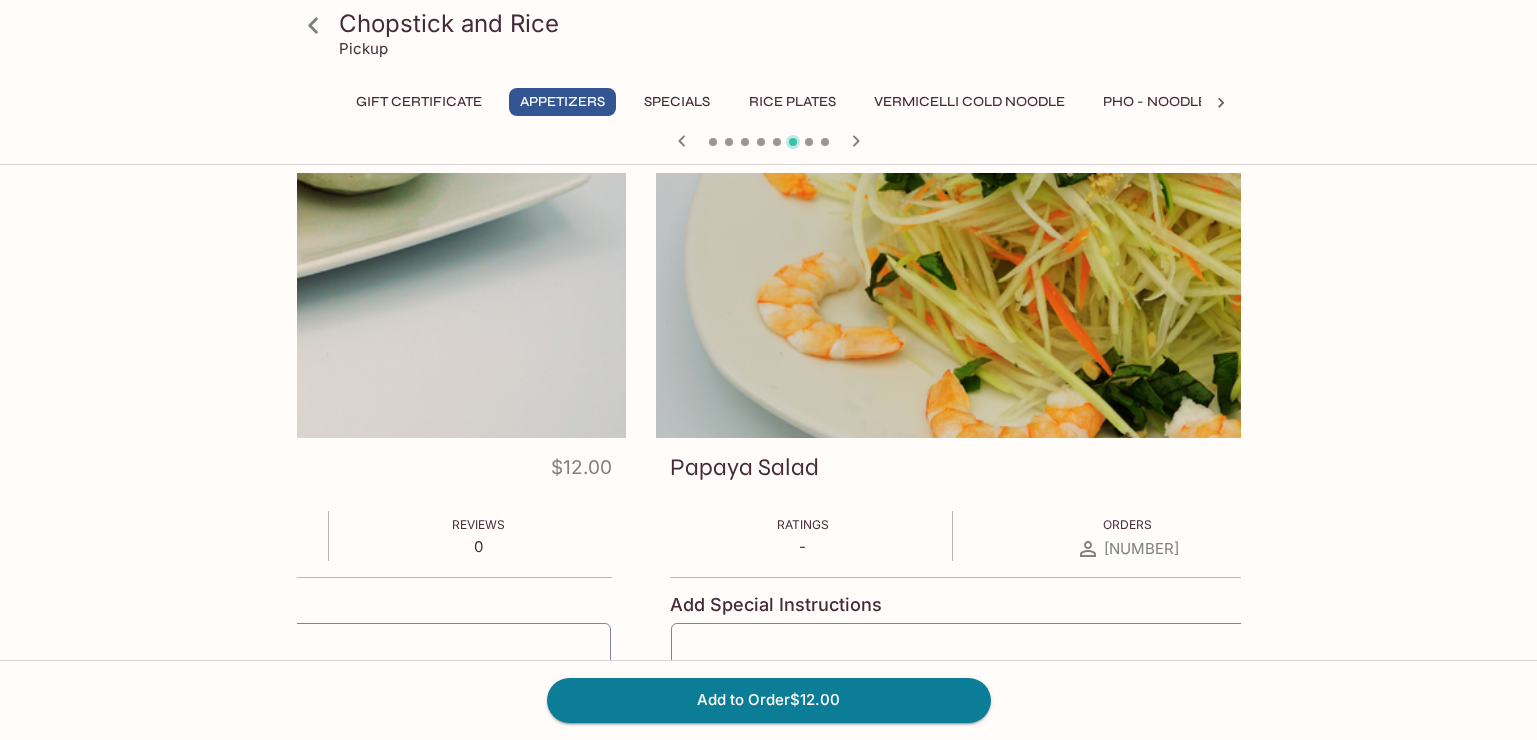 click on "Chopstick and Rice Pickup Gift Certificate Appetizers Specials Rice Plates Vermicelli Cold Noodle Pho - Noodle Soup Banh Mi Sandwiches Extras Dessert Drinks Fall Rolls (Shredded Chicken) $[PRICE] Ratings - Orders [NUMBER] Reviews 0 Add Special Instructions x ​ 1 Papaya Salad $[PRICE] Ratings - Orders [NUMBER] Reviews 0 Add Special Instructions x ​ 1 Winter Rolls (Tofu) $[PRICE] Ratings - Orders [NUMBER] Reviews 0 Add Special Instructions x ​ 1 Add to Order  $[PRICE] Chopstick and Rice | Powered by Beluga" at bounding box center (768, 370) 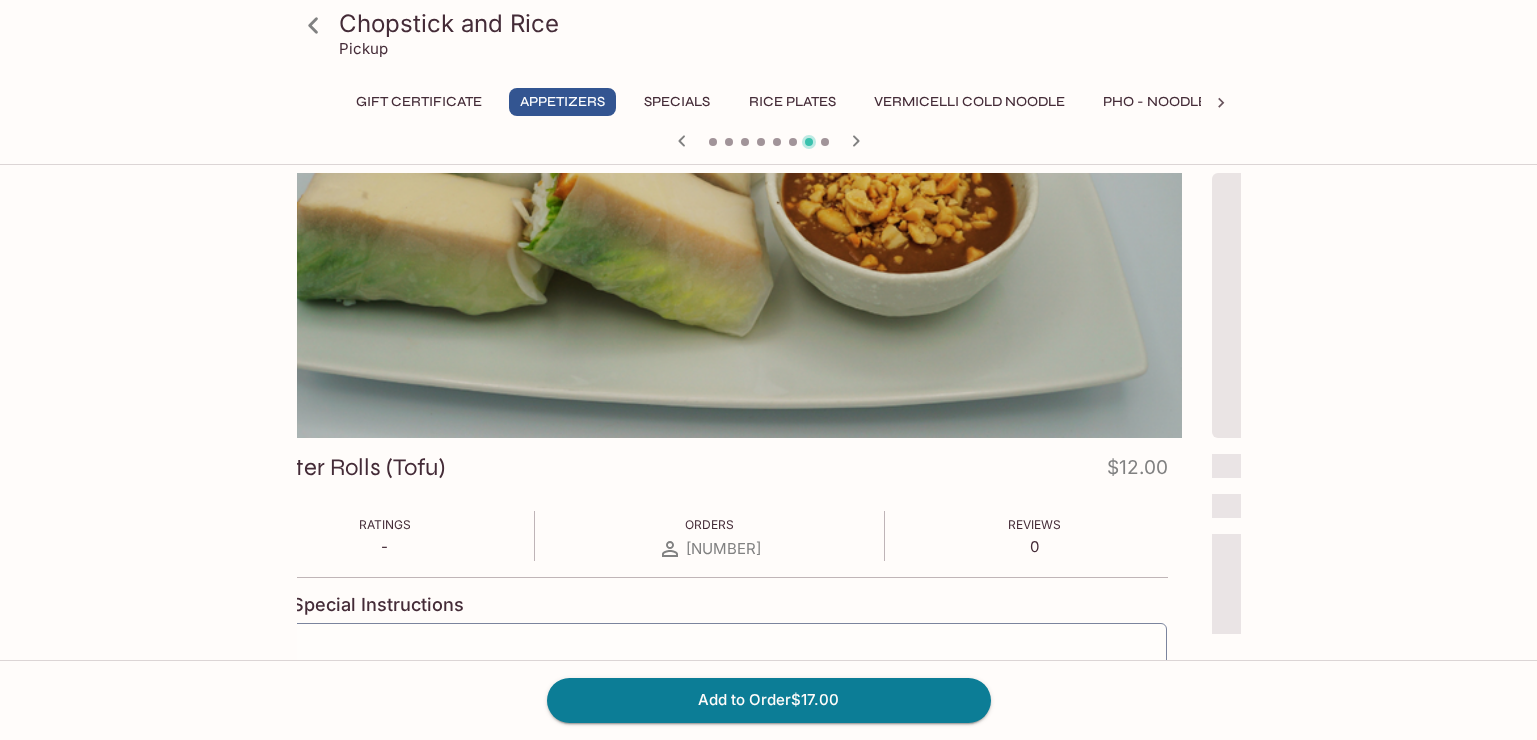 click on "Chopstick and Rice Pickup Gift Certificate Appetizers Specials Rice Plates Vermicelli Cold Noodle Pho - Noodle Soup Banh Mi Sandwiches Extras Dessert Drinks Papaya Salad $[PRICE] Ratings - Orders [NUMBER] Reviews 0 Add Special Instructions x ​ 1 Winter Rolls (Tofu) $[PRICE] Ratings - Orders [NUMBER] Reviews 0 Add Special Instructions x ​ 1 Add to Order  $[PRICE] Chopstick and Rice | Powered by Beluga" at bounding box center [768, 370] 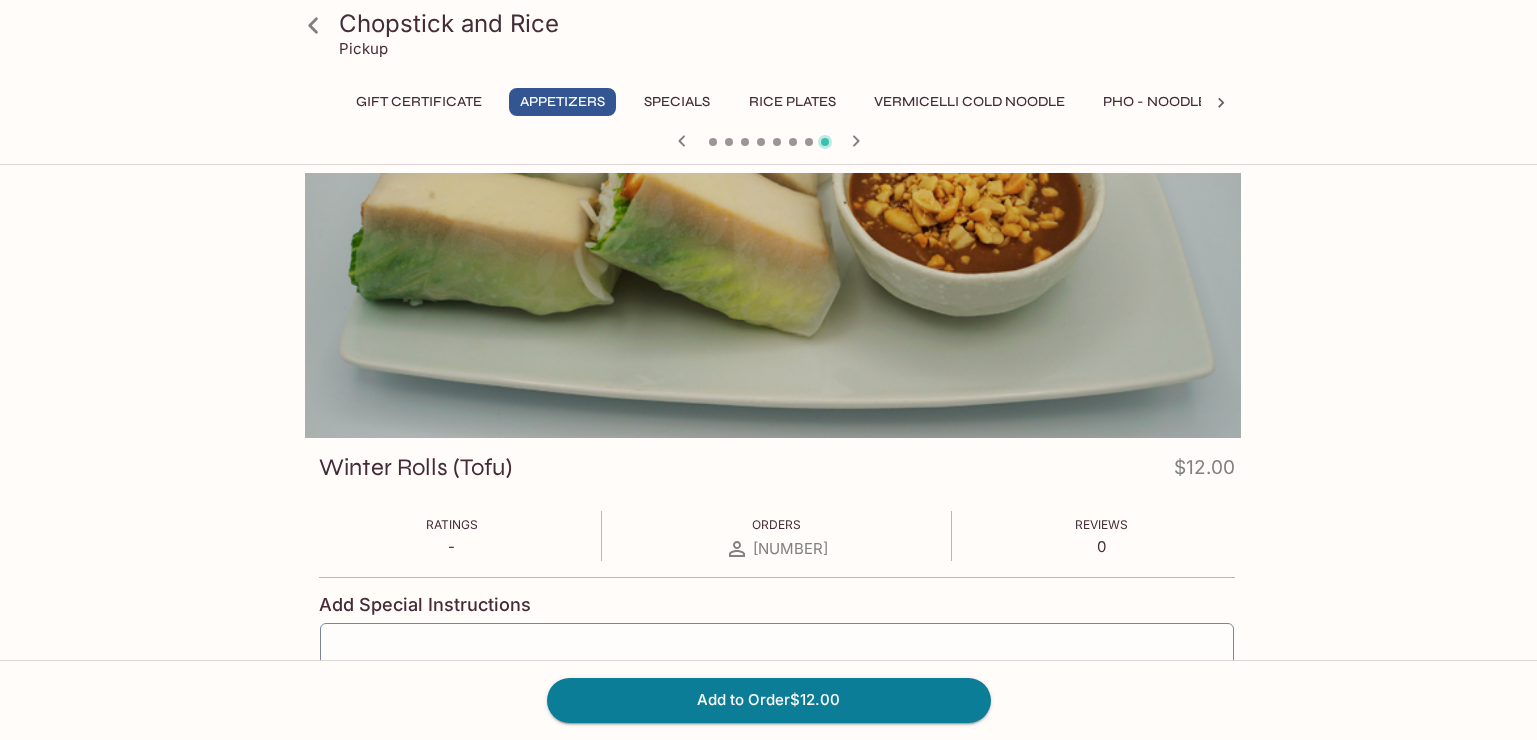click at bounding box center (777, 305) 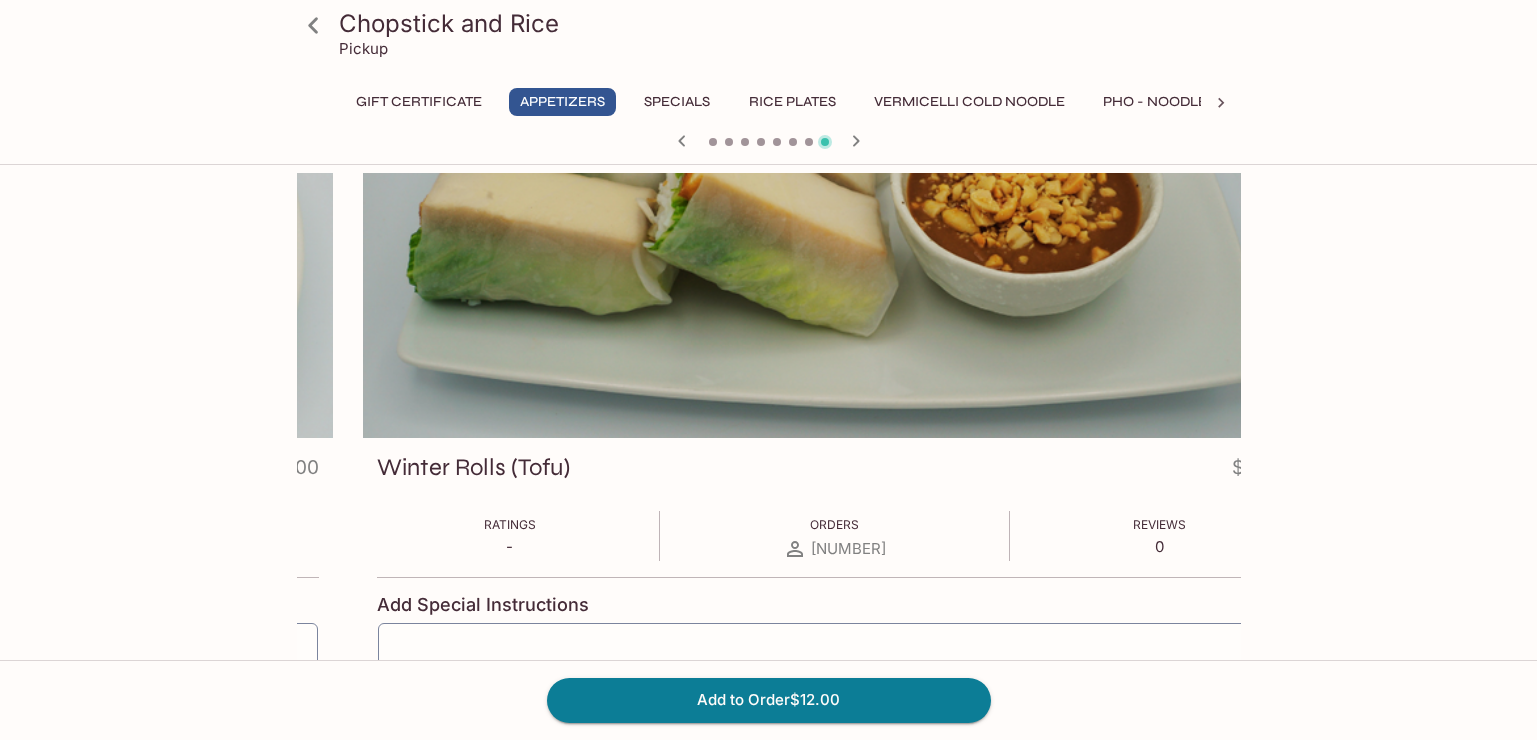 click at bounding box center (835, 305) 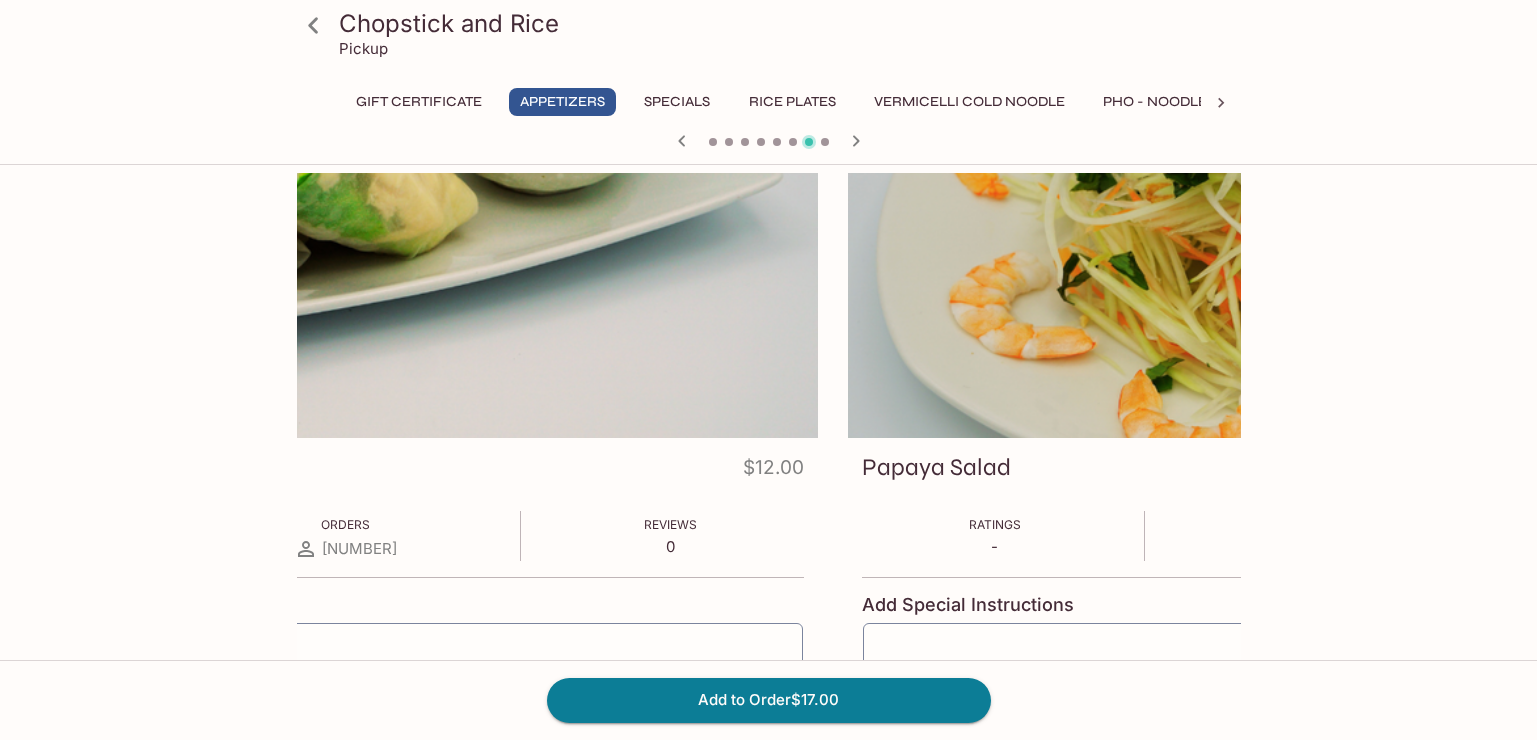 click on "Chopstick and Rice Pickup Gift Certificate Appetizers Specials Rice Plates Vermicelli Cold Noodle Pho - Noodle Soup Banh Mi Sandwiches Extras Dessert Drinks Fall Rolls (Shredded Chicken) $[PRICE] Ratings - Orders [NUMBER] Reviews 0 Add Special Instructions x ​ 1 Papaya Salad $[PRICE] Ratings - Orders [NUMBER] Reviews 0 Add Special Instructions x ​ 1 Add to Order  $[PRICE]" at bounding box center (769, 546) 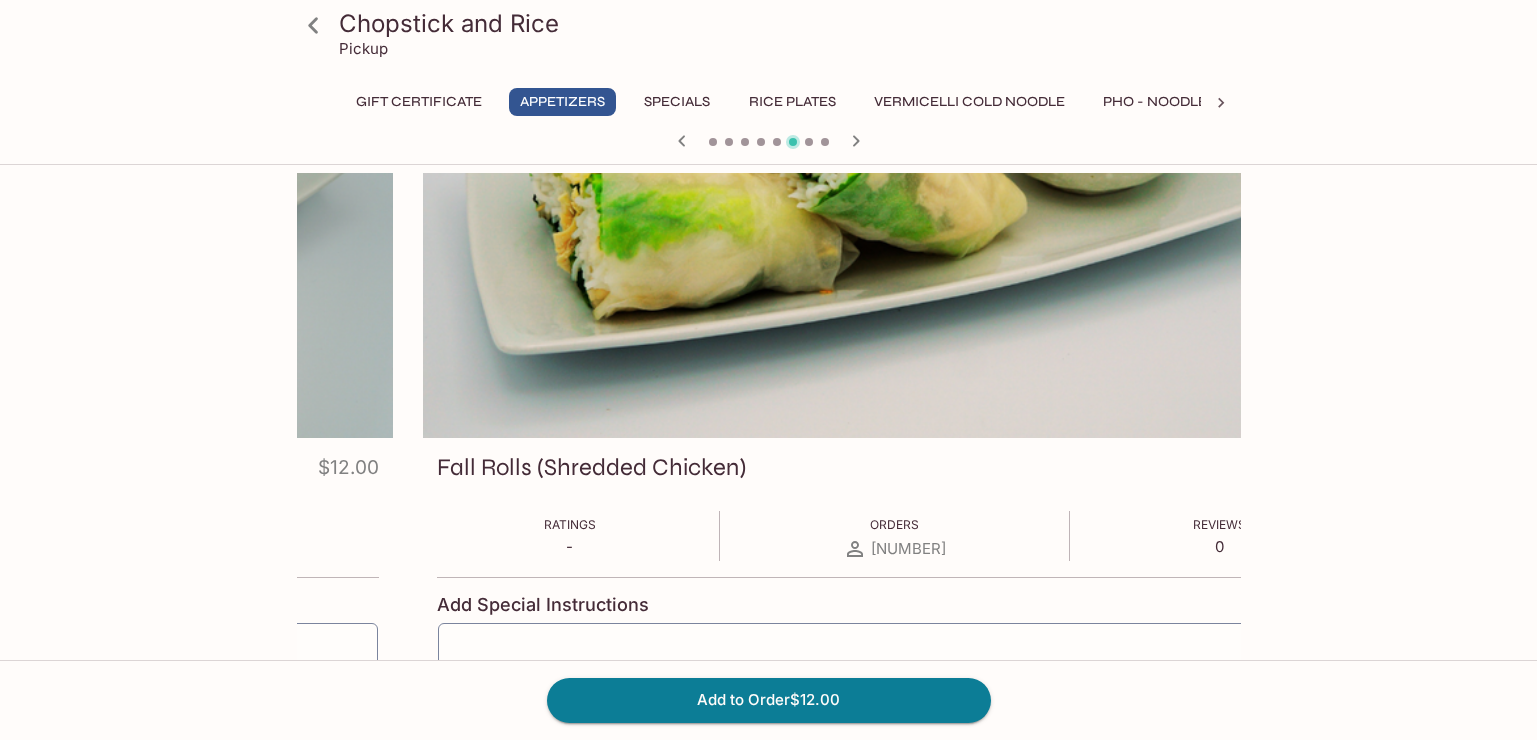 click at bounding box center (895, 305) 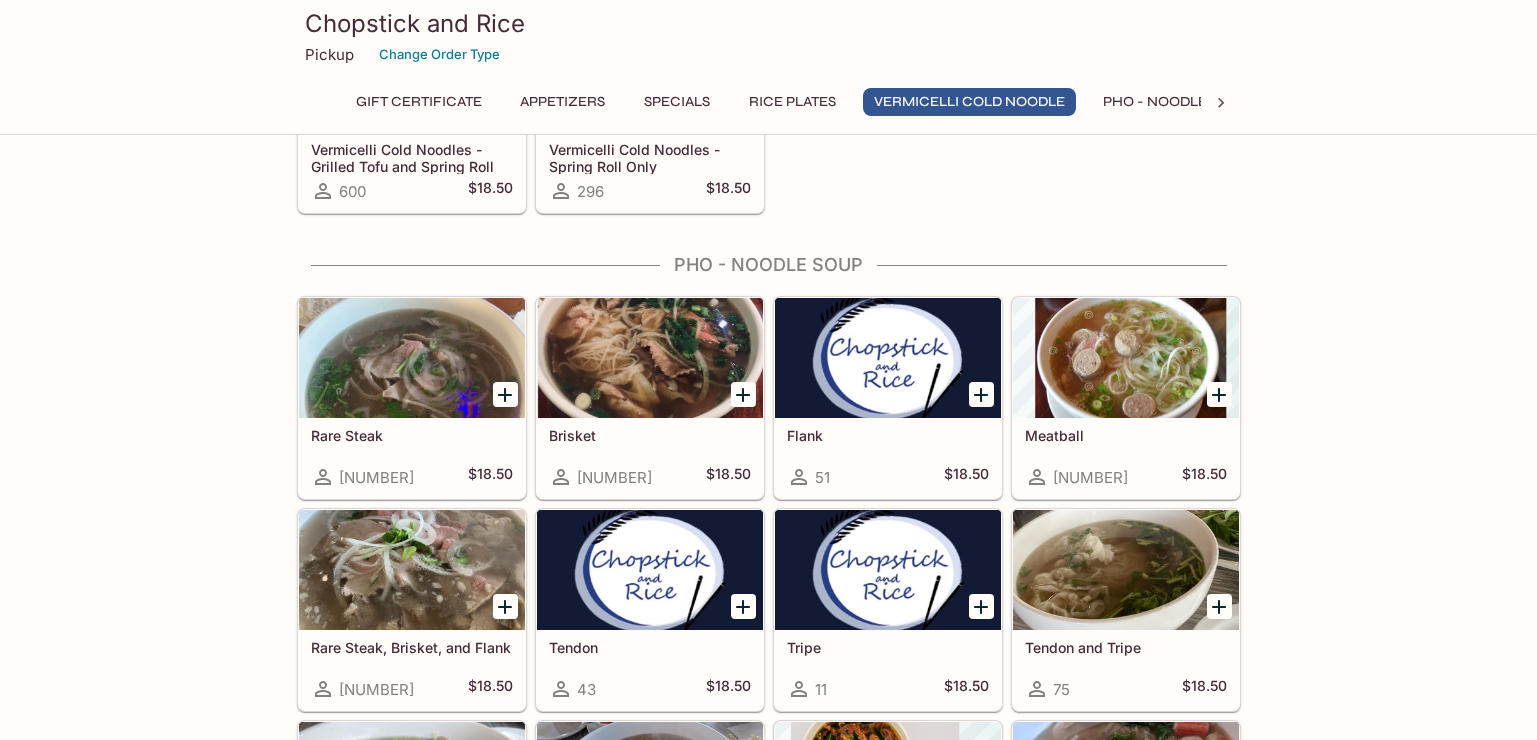 scroll, scrollTop: 2592, scrollLeft: 0, axis: vertical 